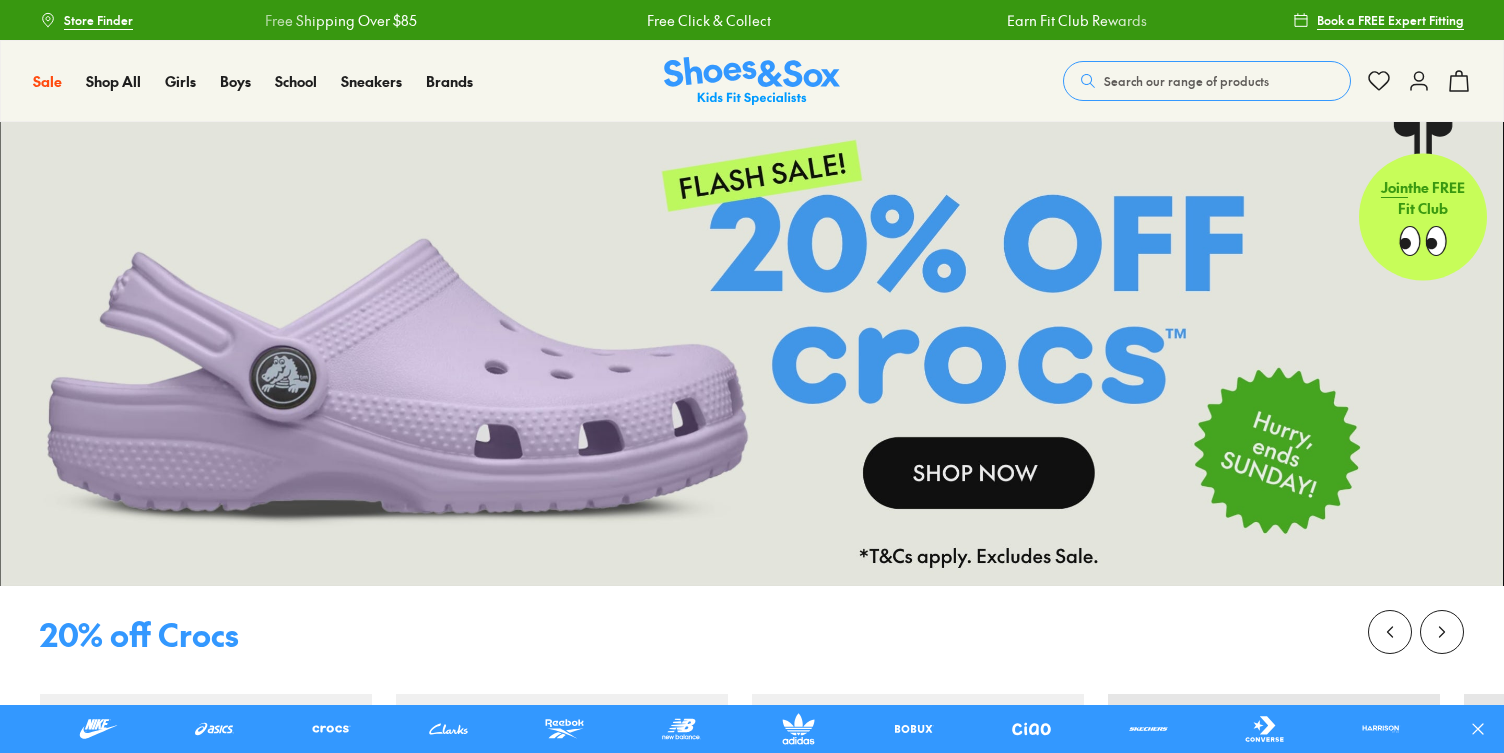 scroll, scrollTop: 0, scrollLeft: 0, axis: both 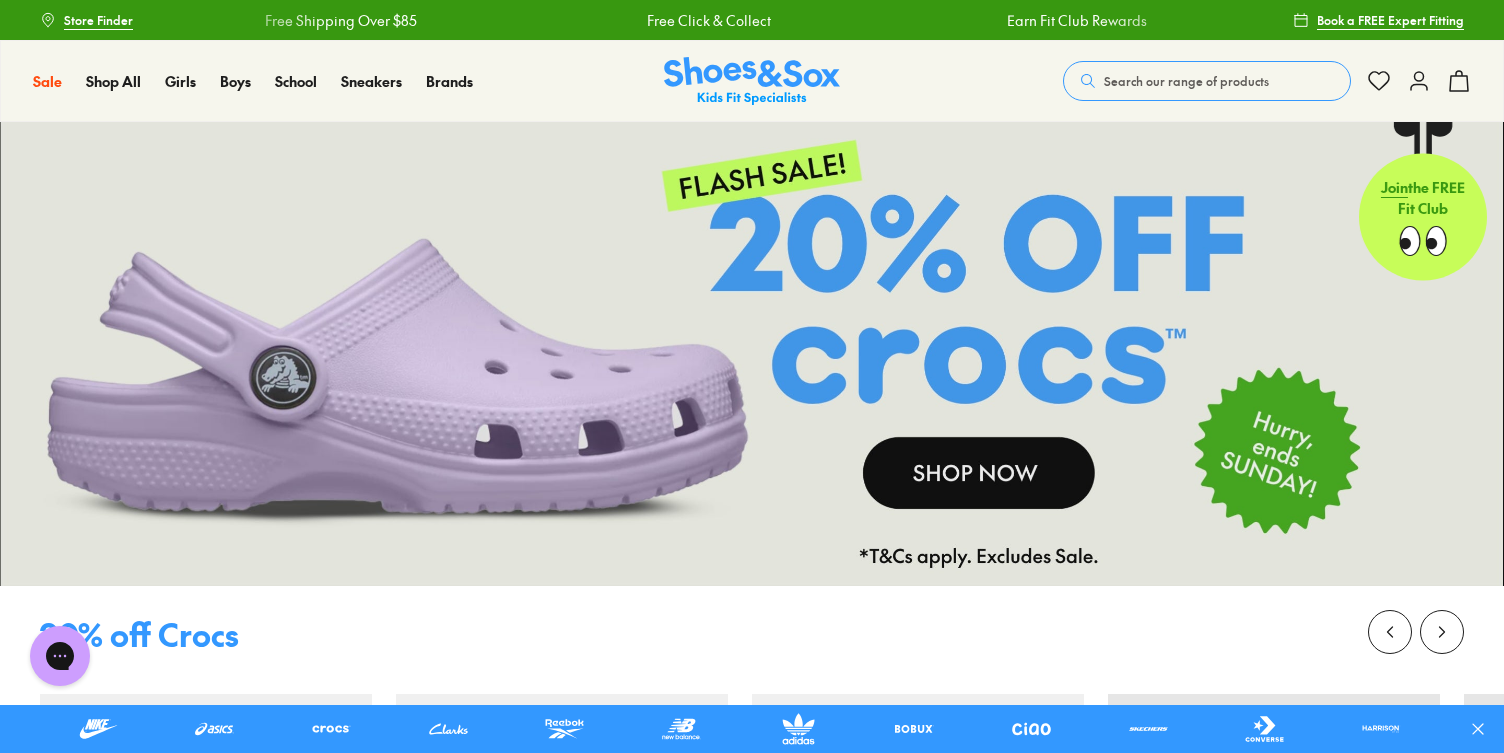 click 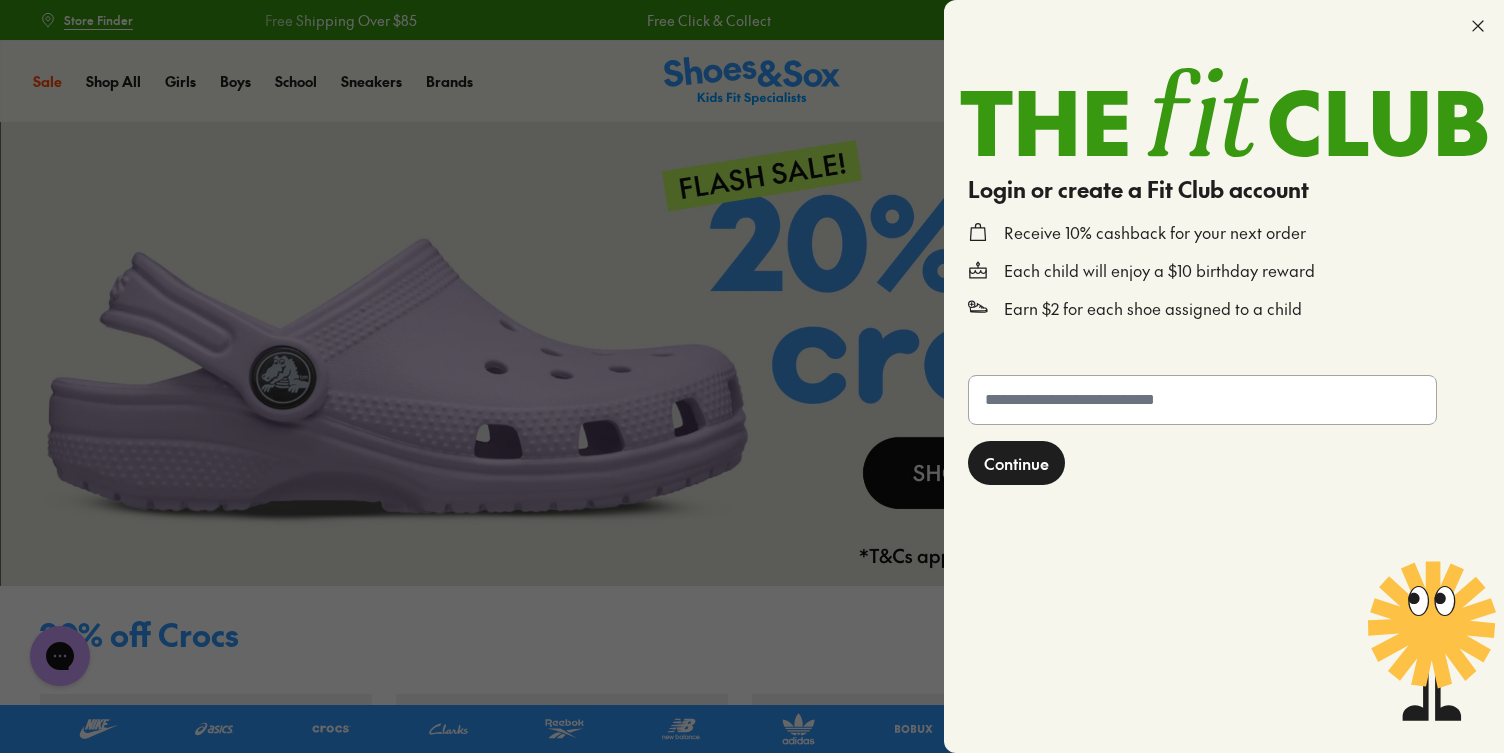 click 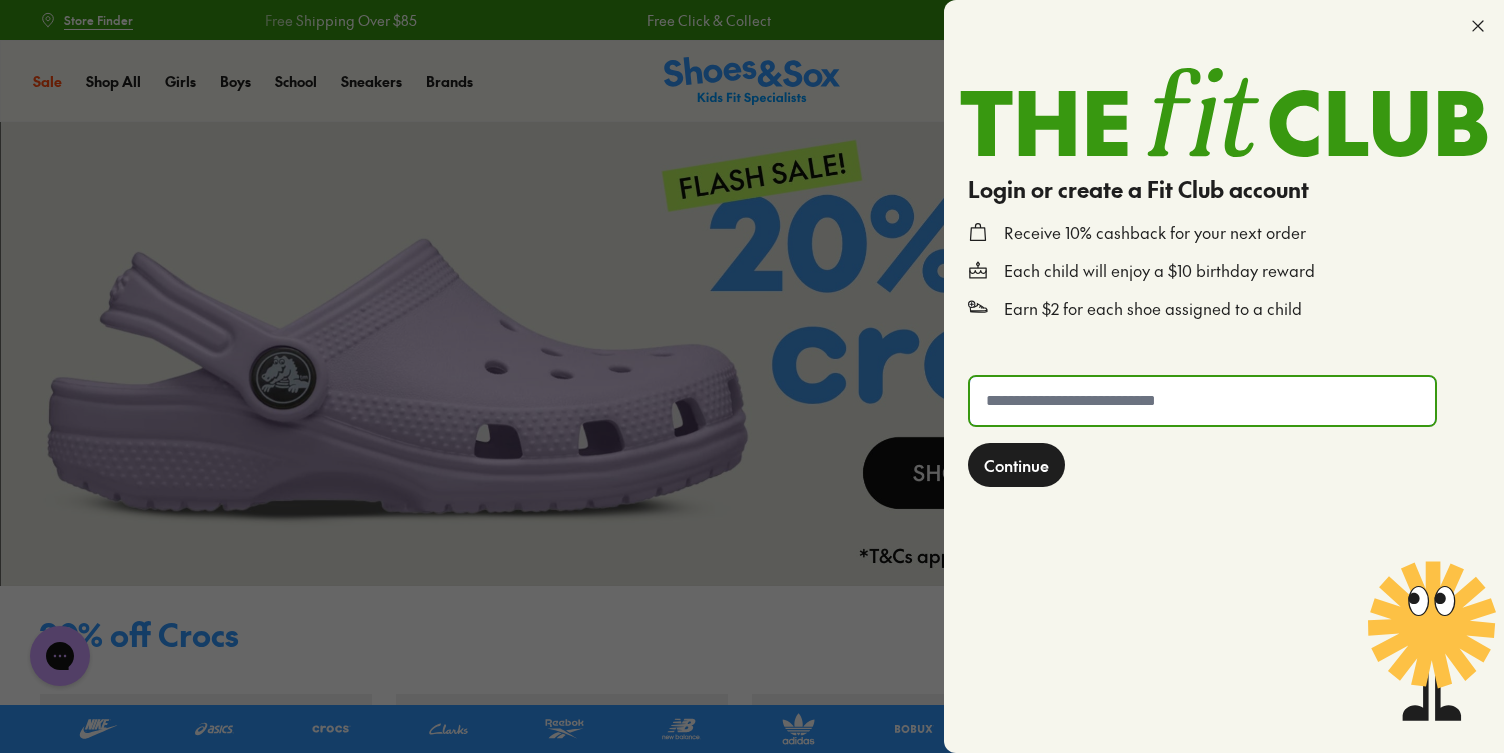 type on "**********" 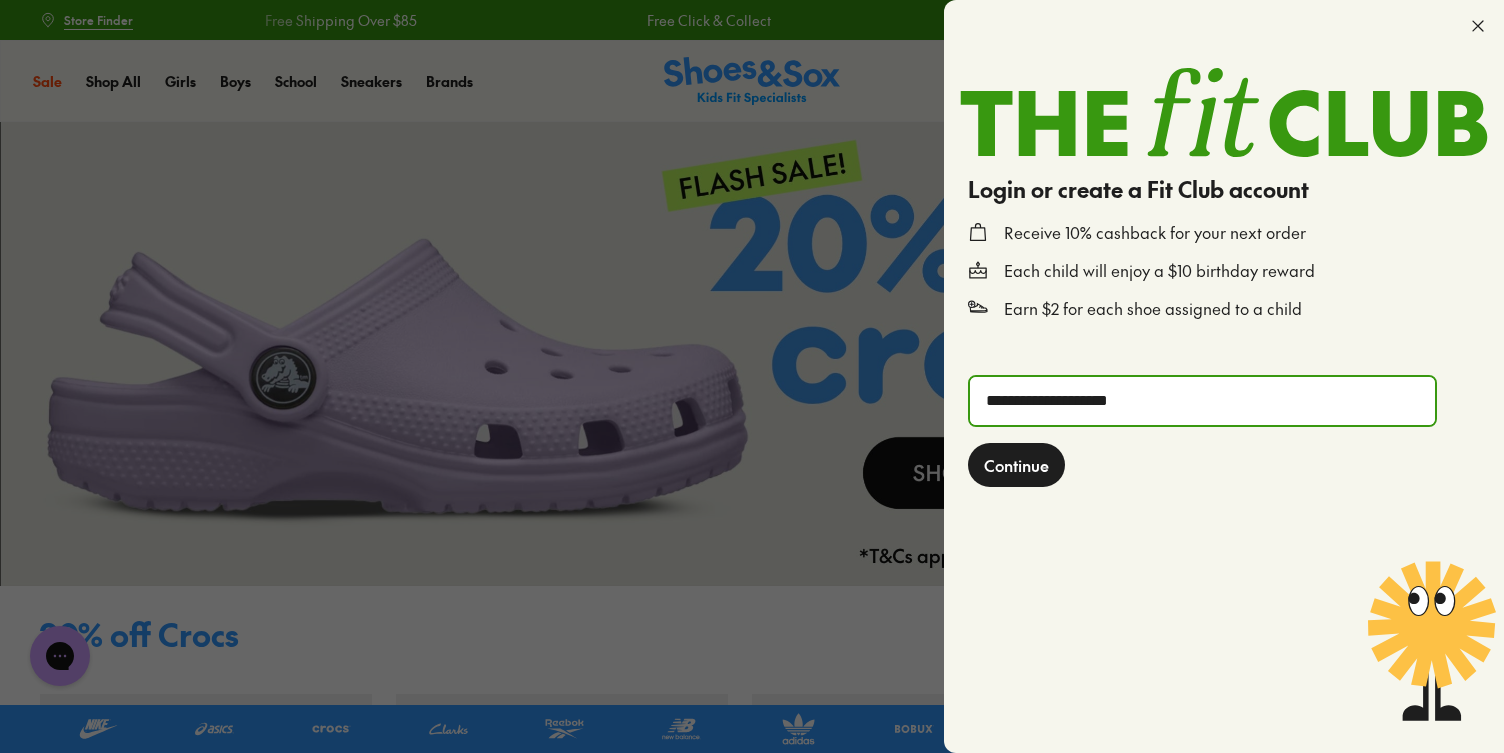 click on "Continue" 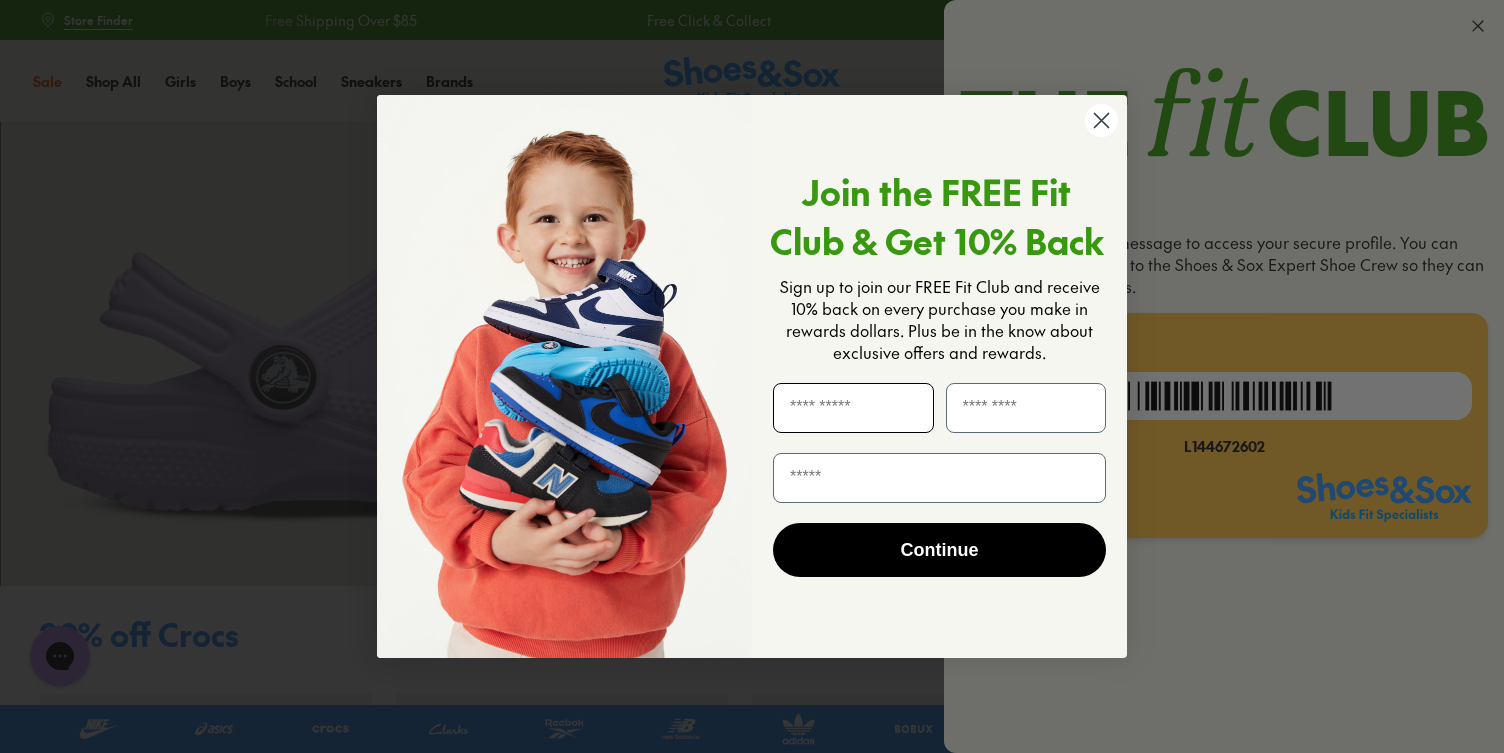 click at bounding box center [853, 408] 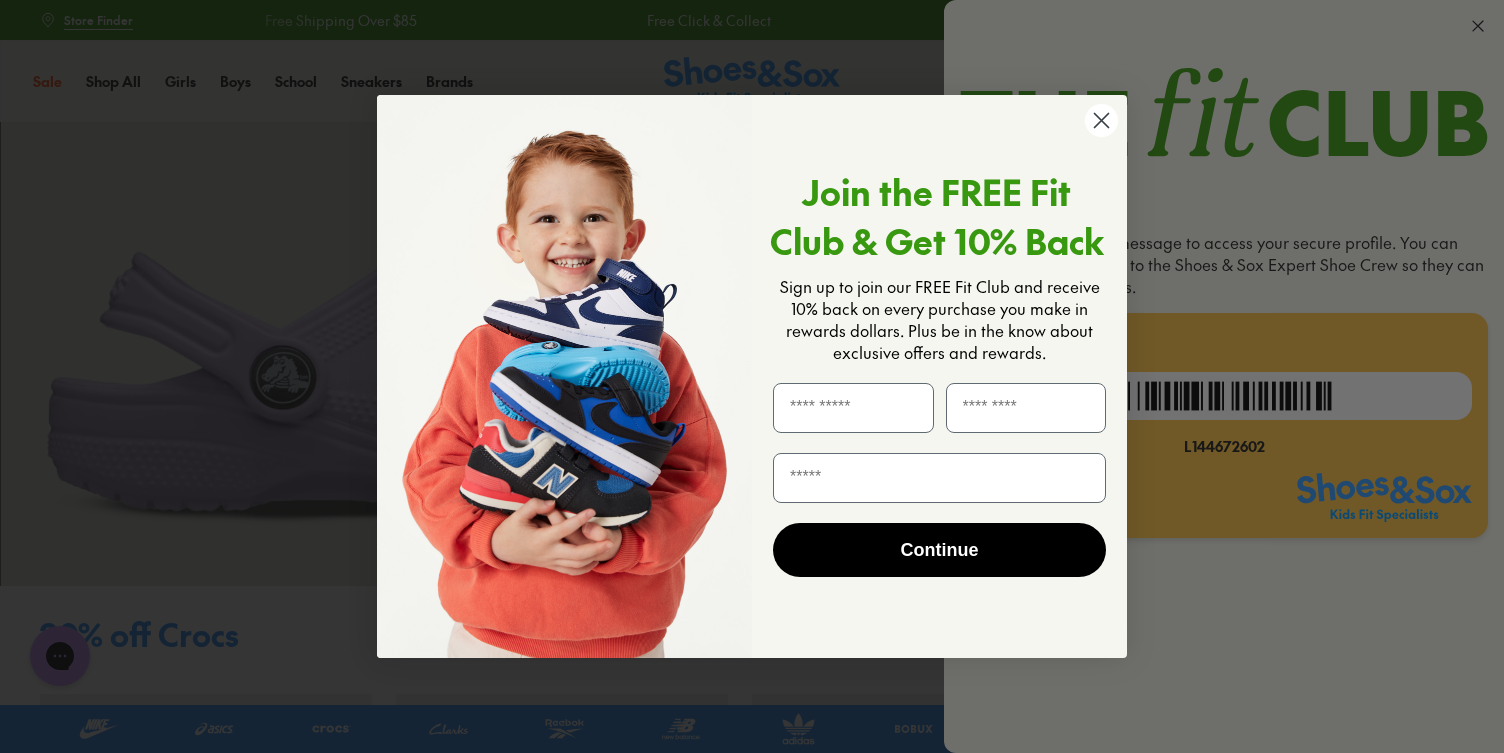type on "******" 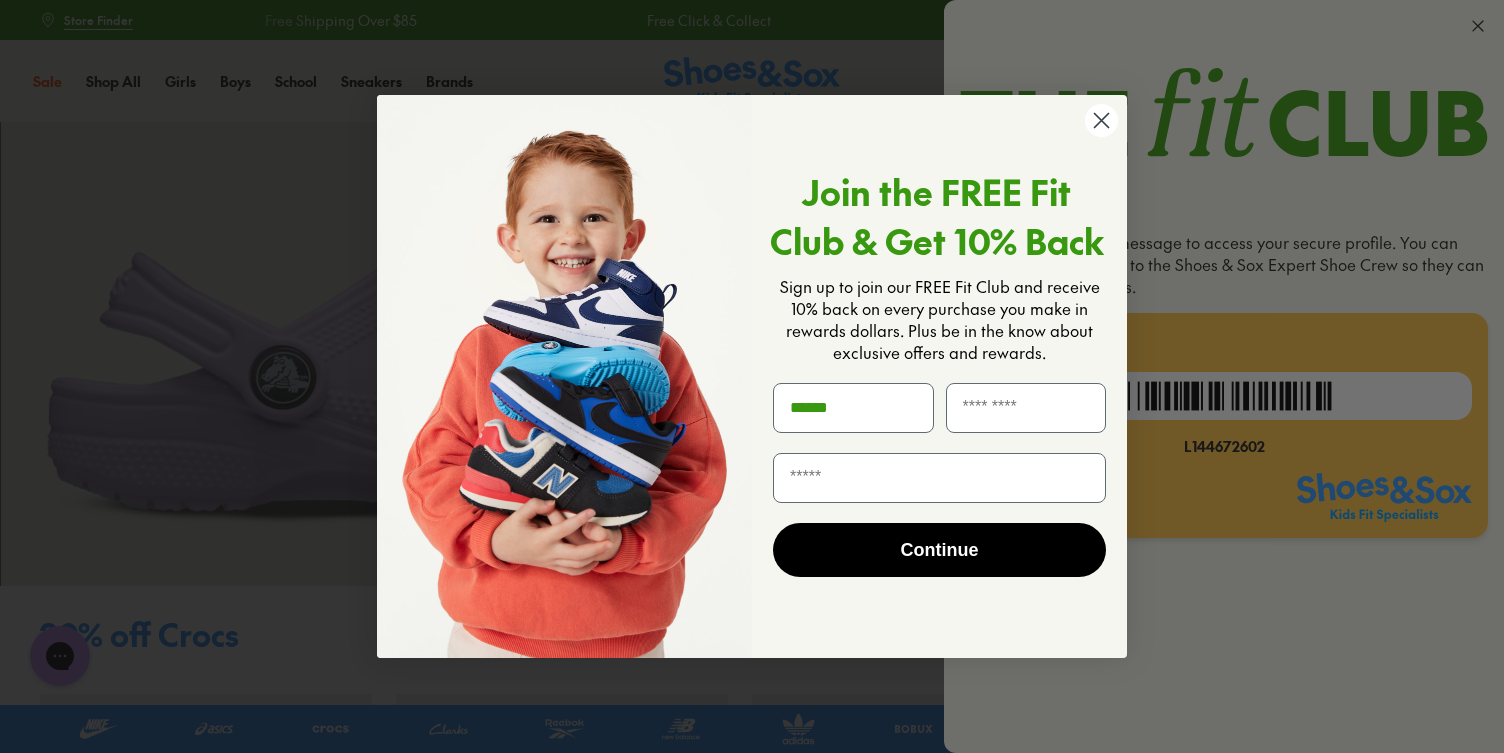 type on "******" 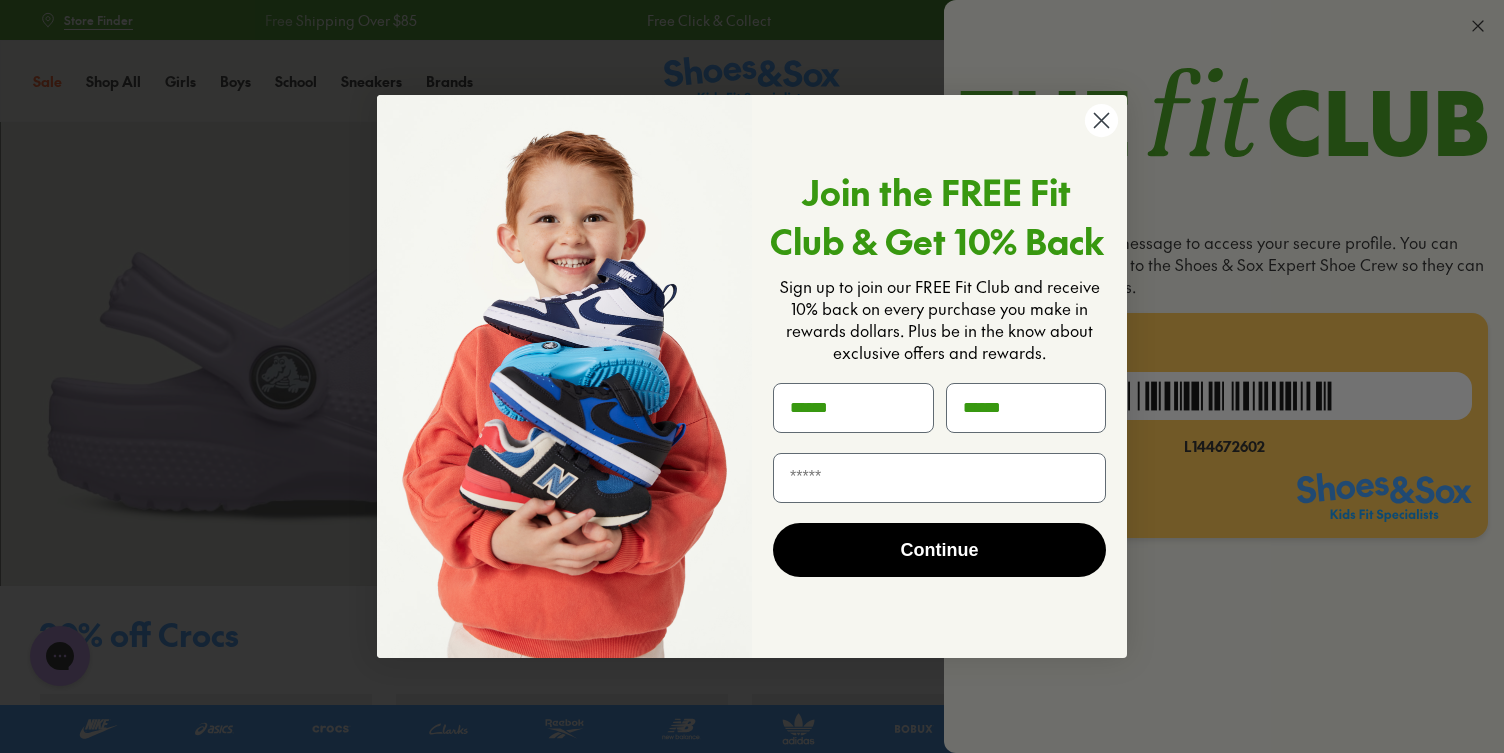 type on "**********" 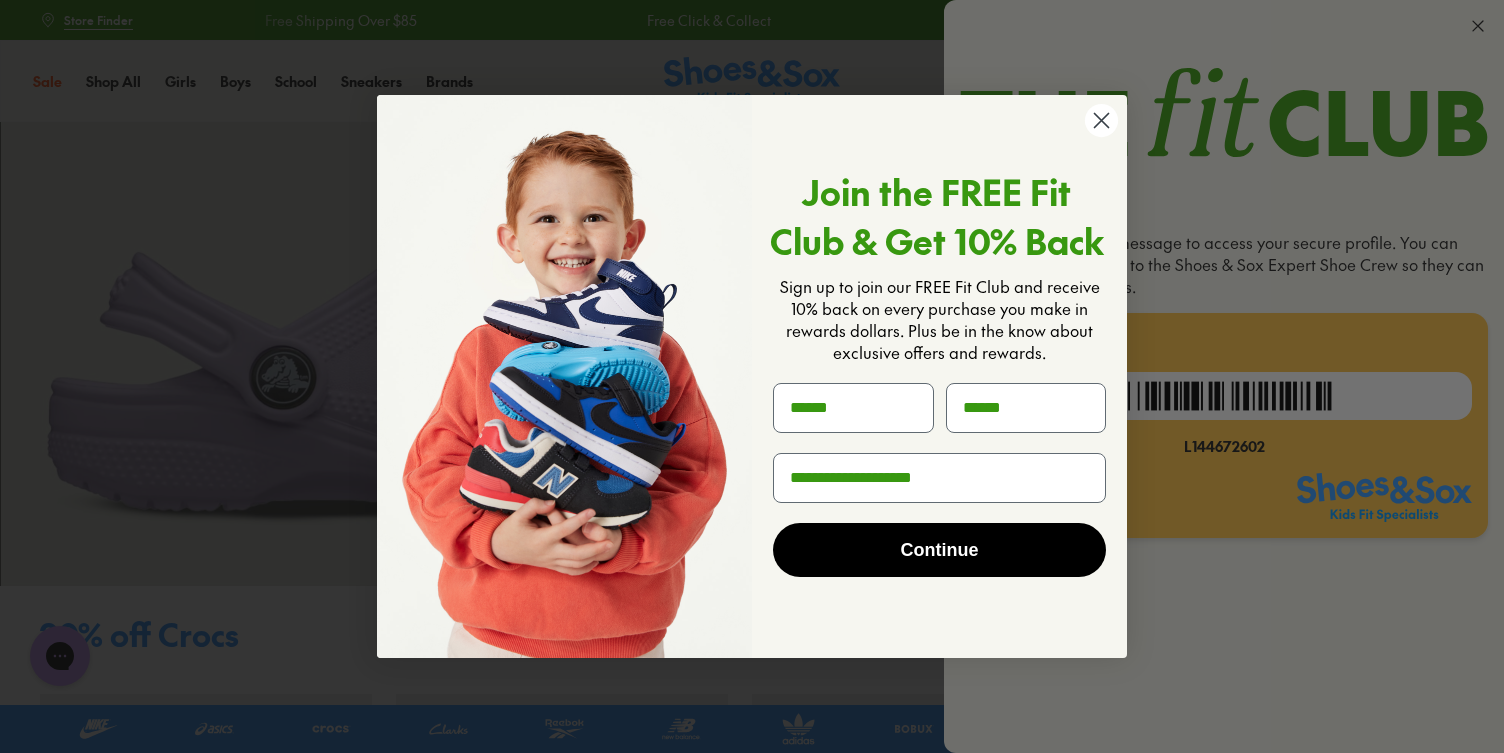 click on "Continue" at bounding box center [939, 550] 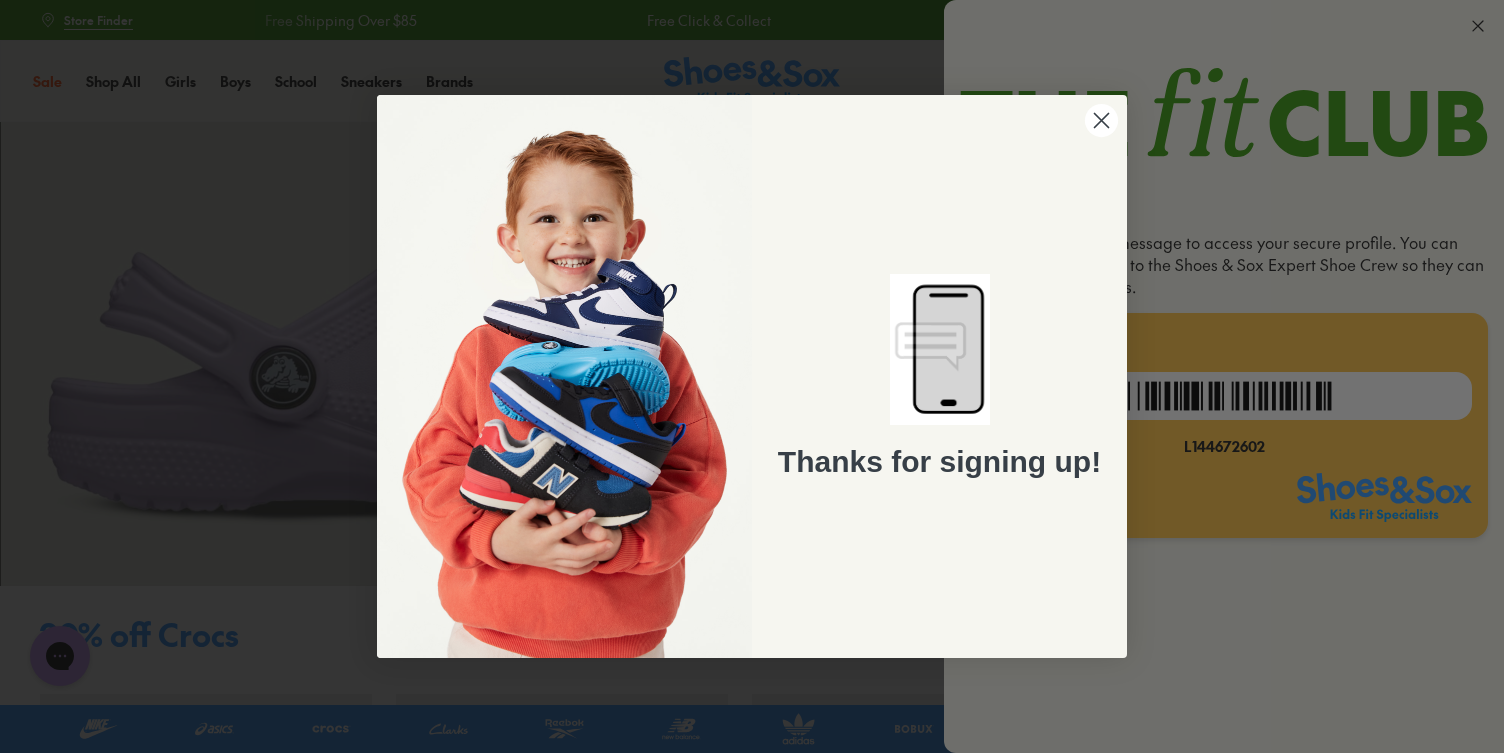 click 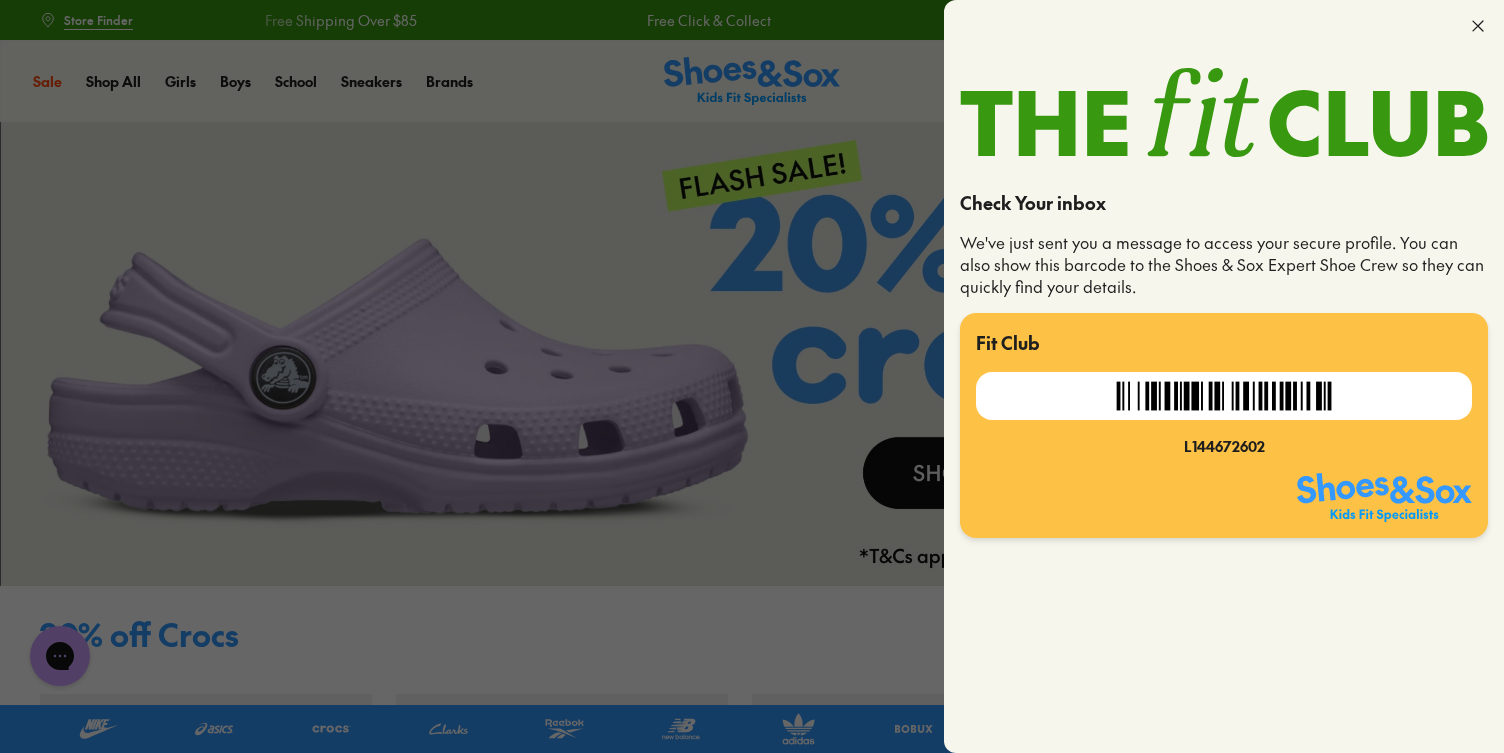 click 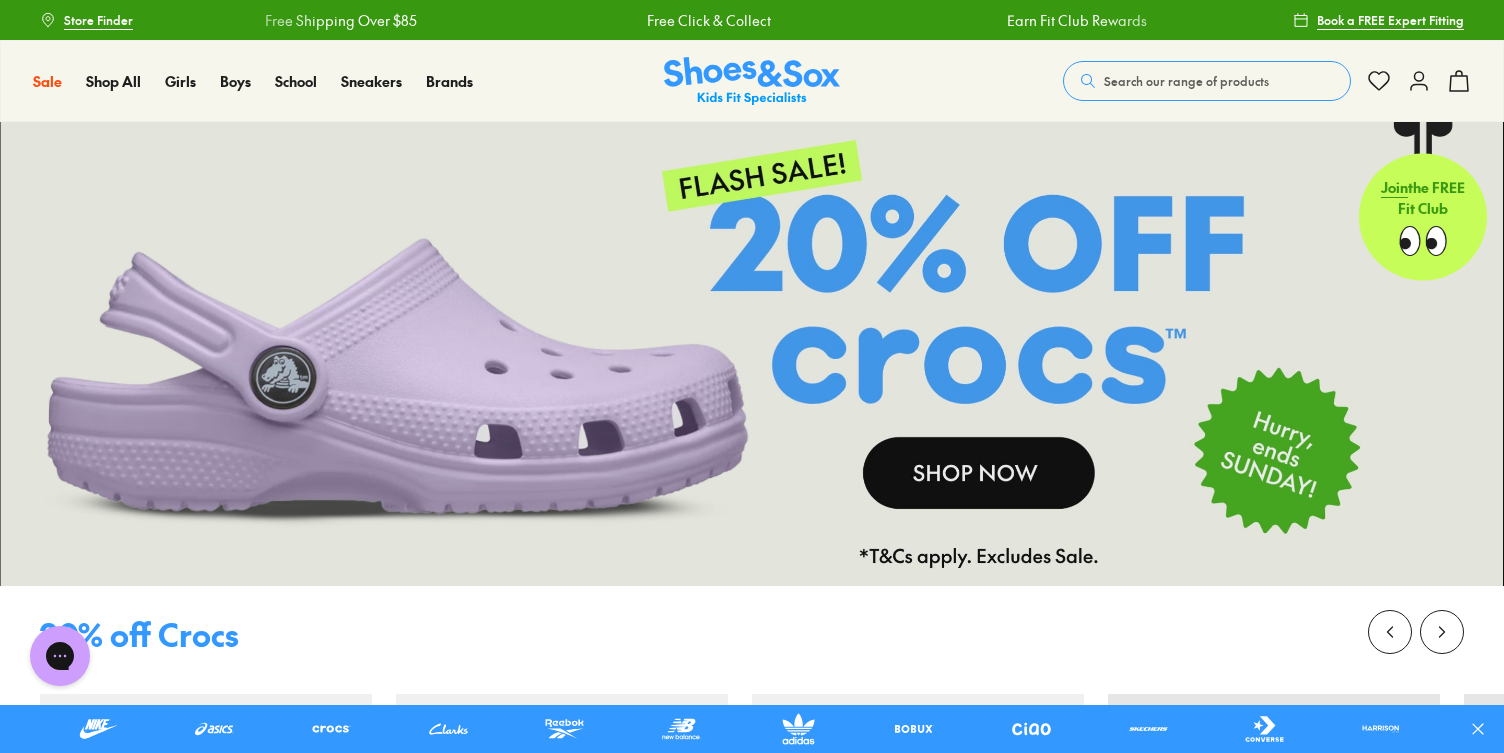 click 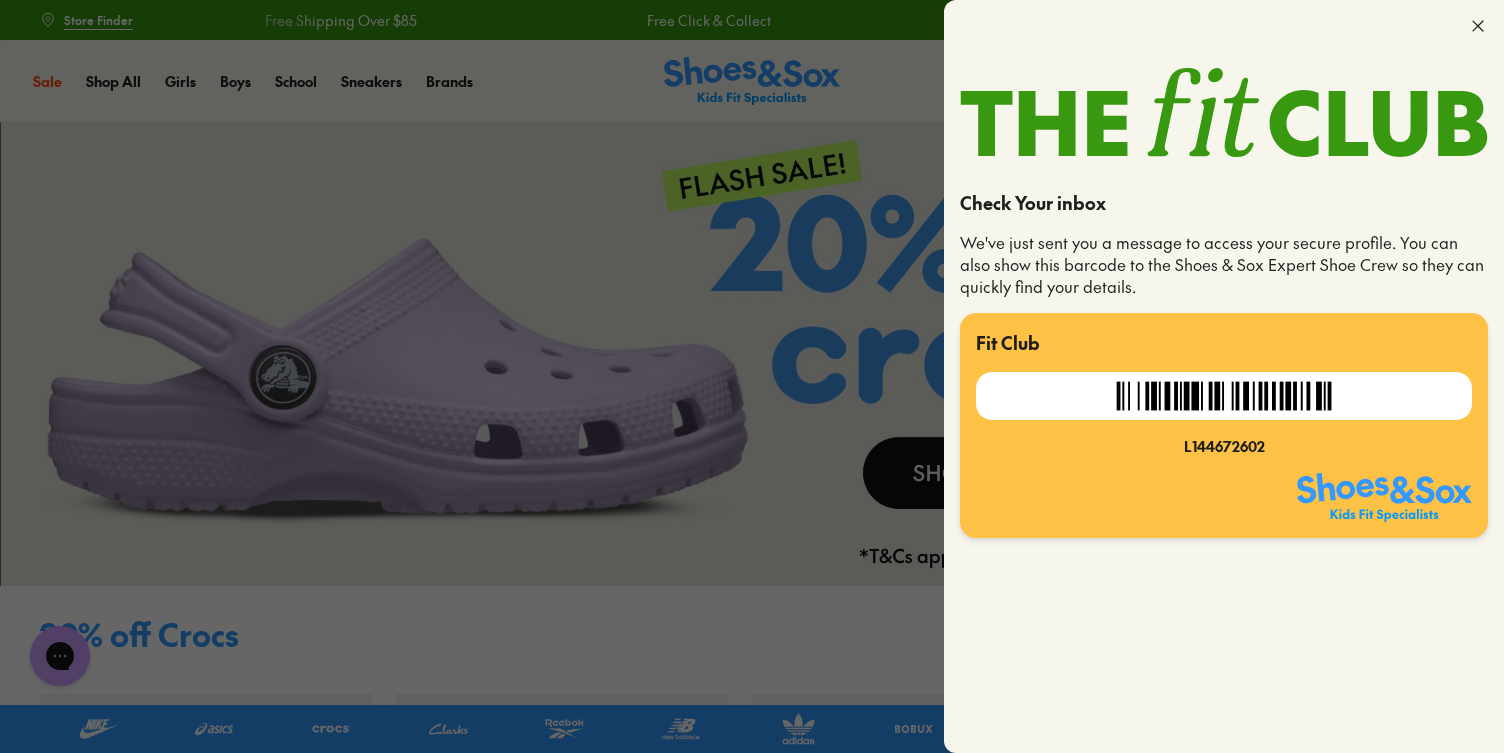 click 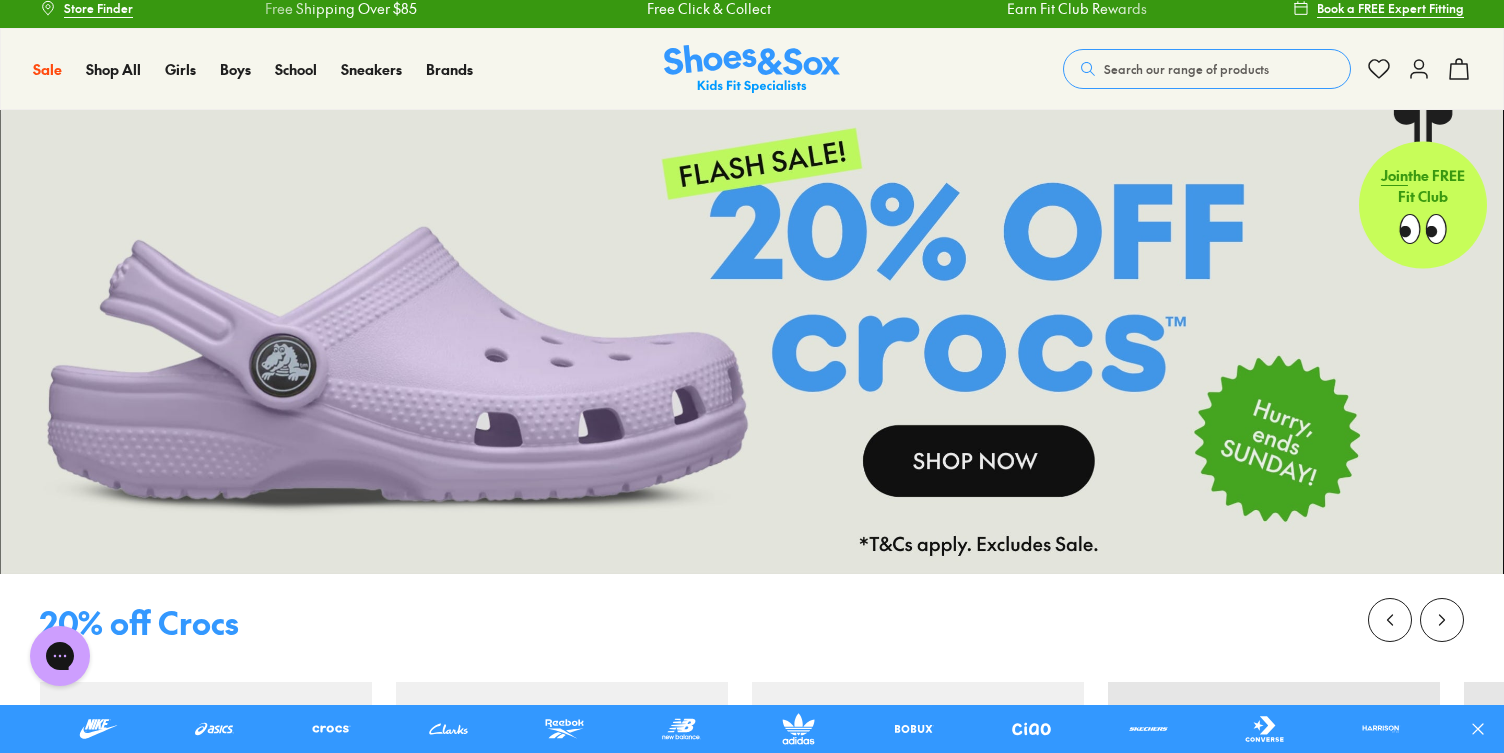 scroll, scrollTop: 0, scrollLeft: 0, axis: both 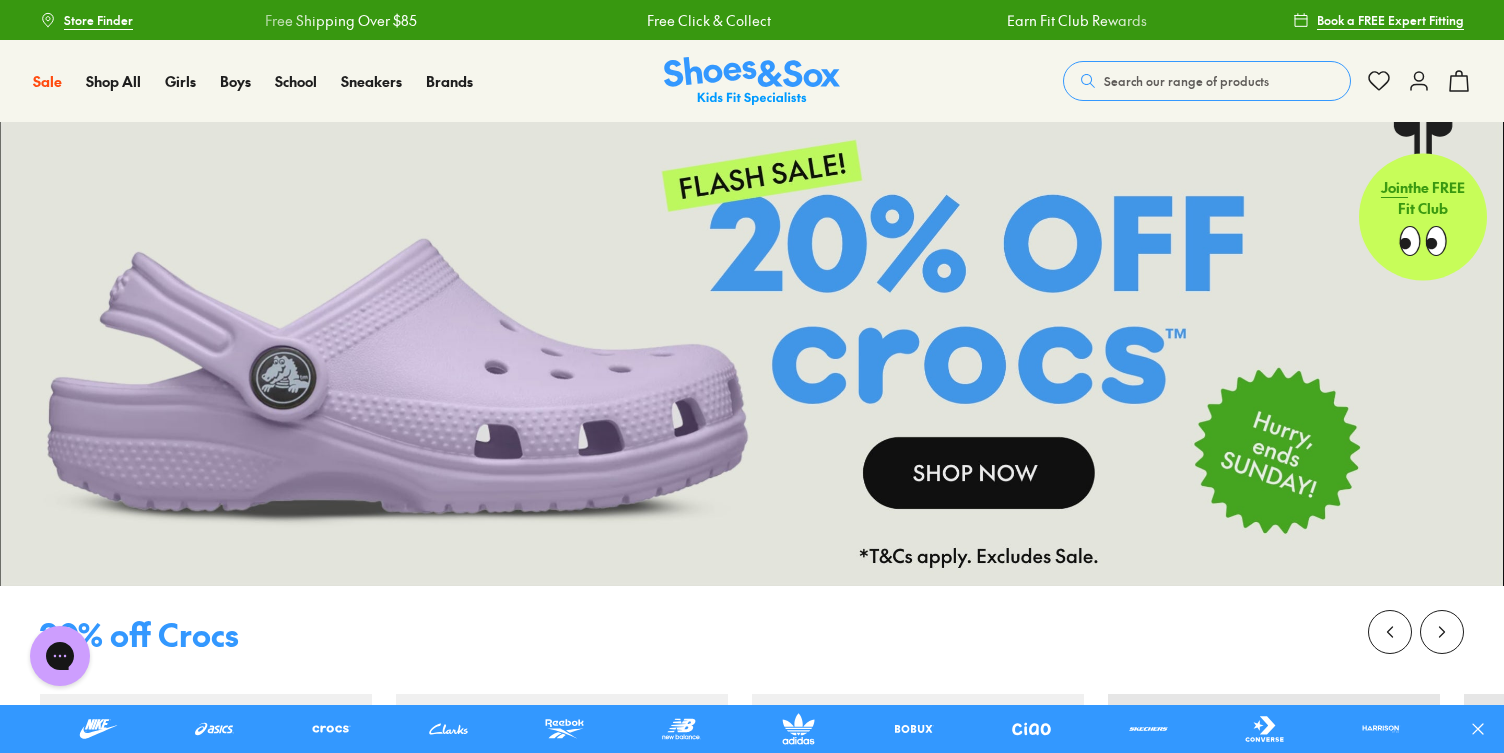 click on "Search our range of products" at bounding box center [1207, 81] 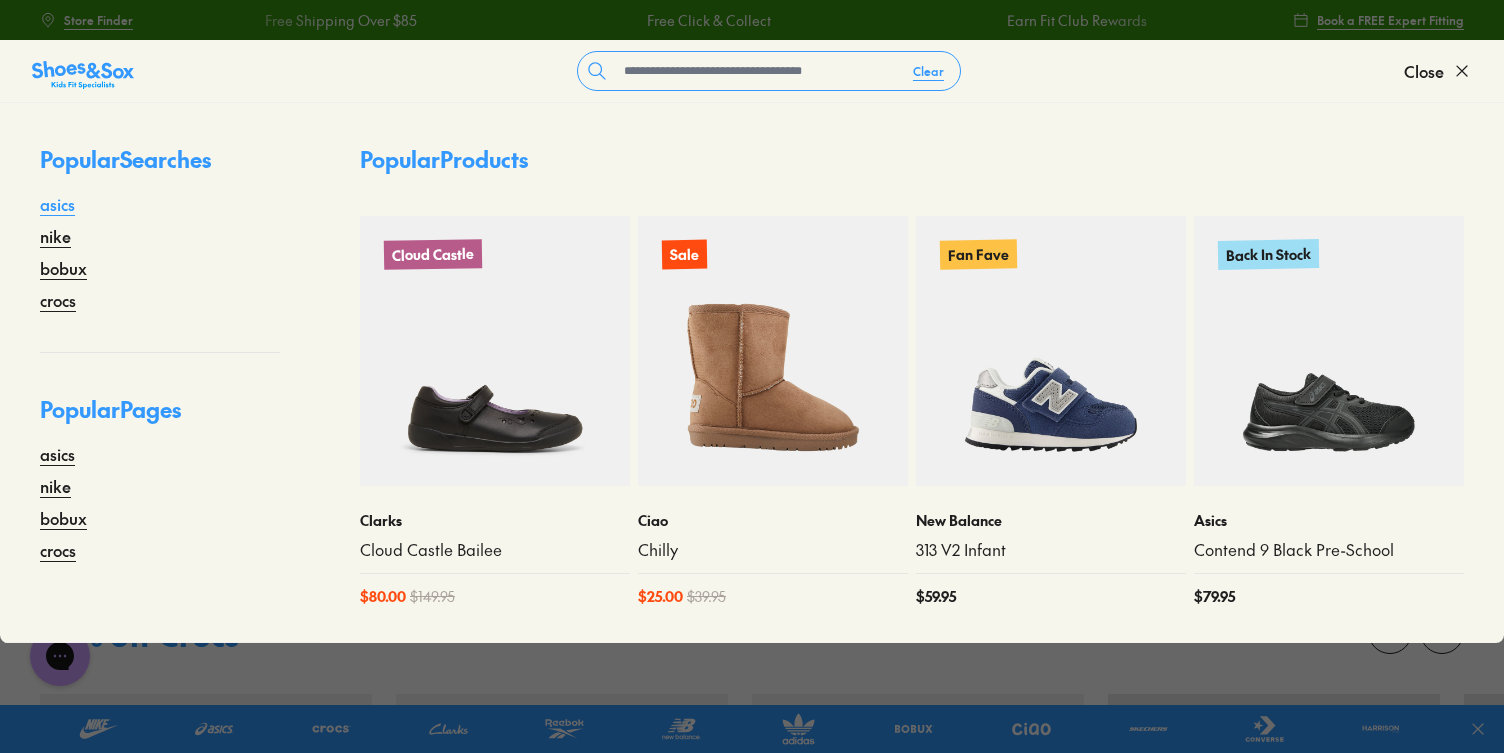 click on "asics" at bounding box center (57, 204) 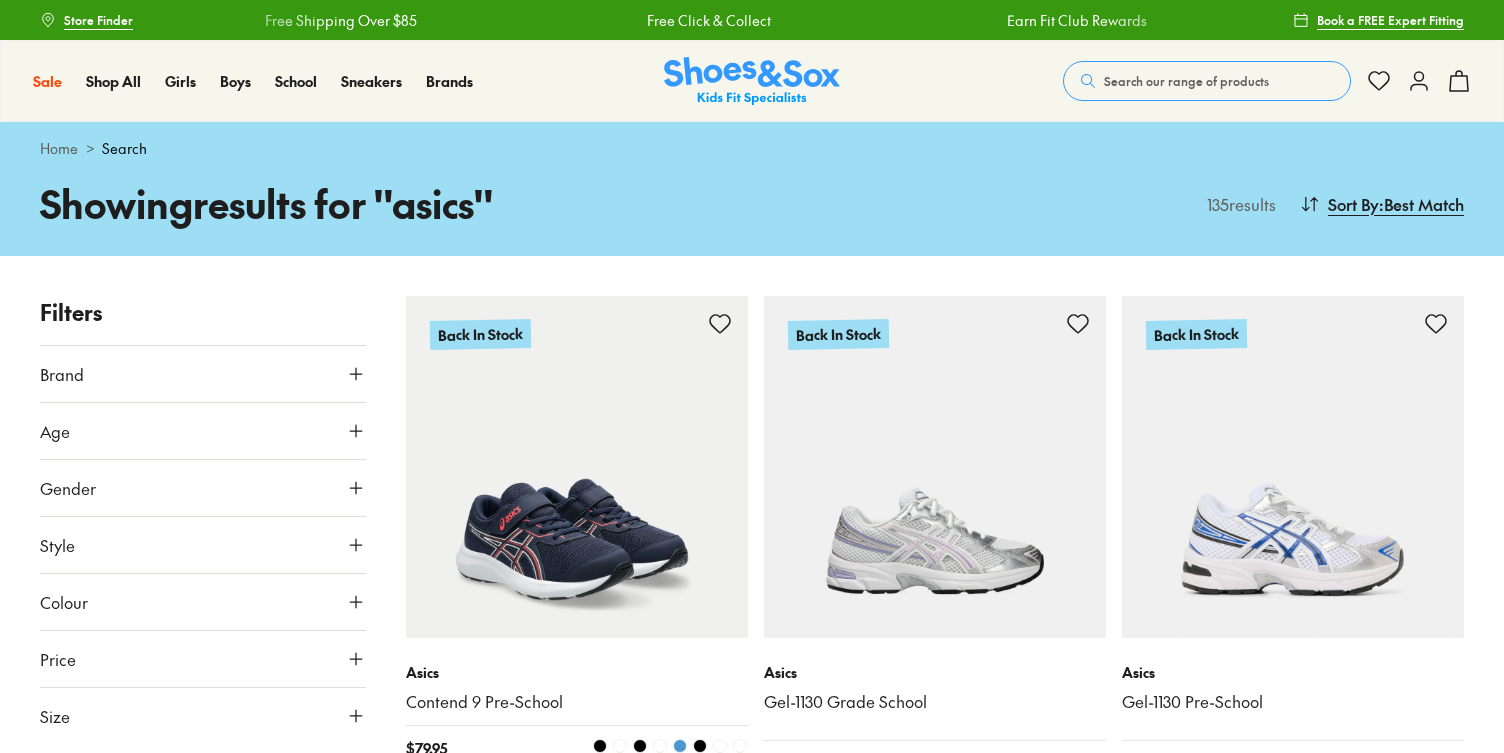 scroll, scrollTop: 0, scrollLeft: 0, axis: both 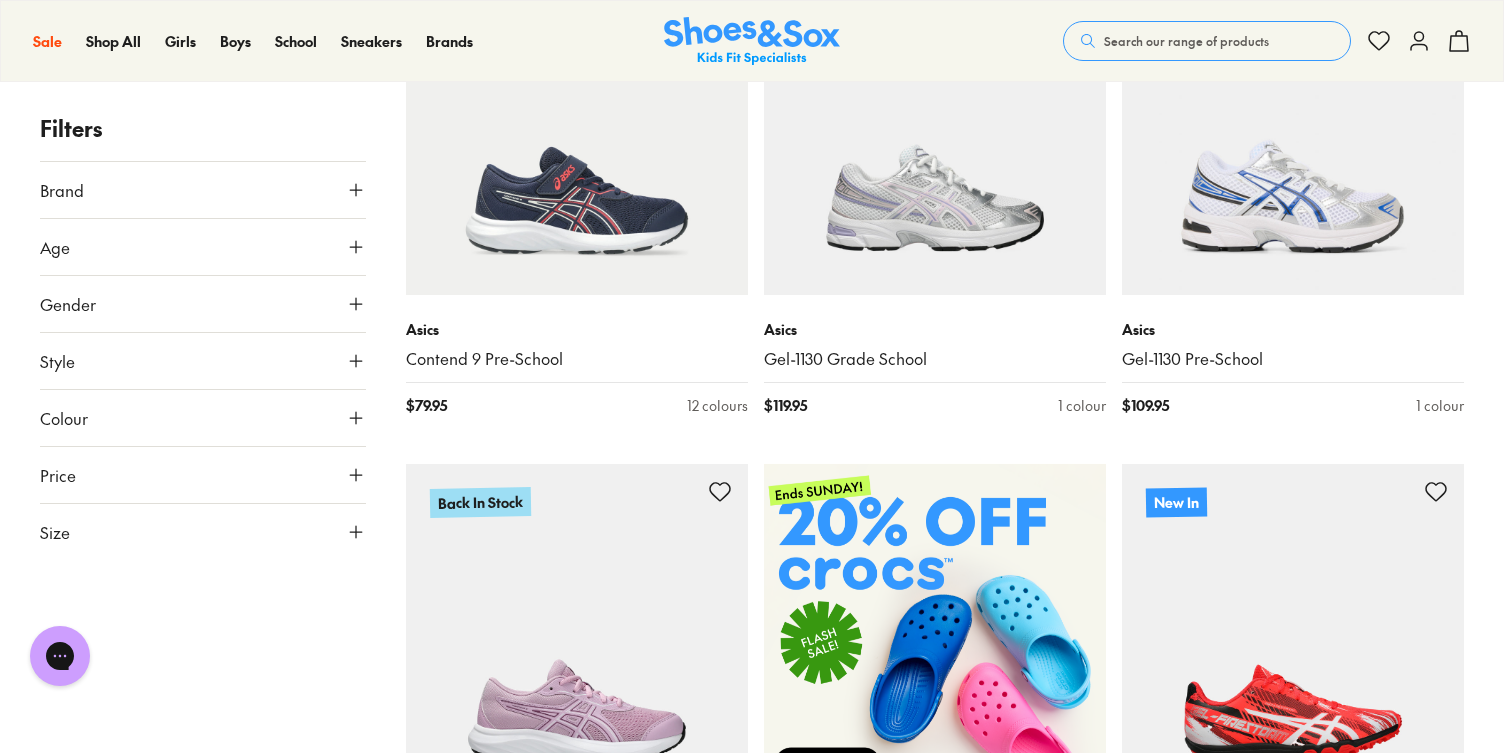 click 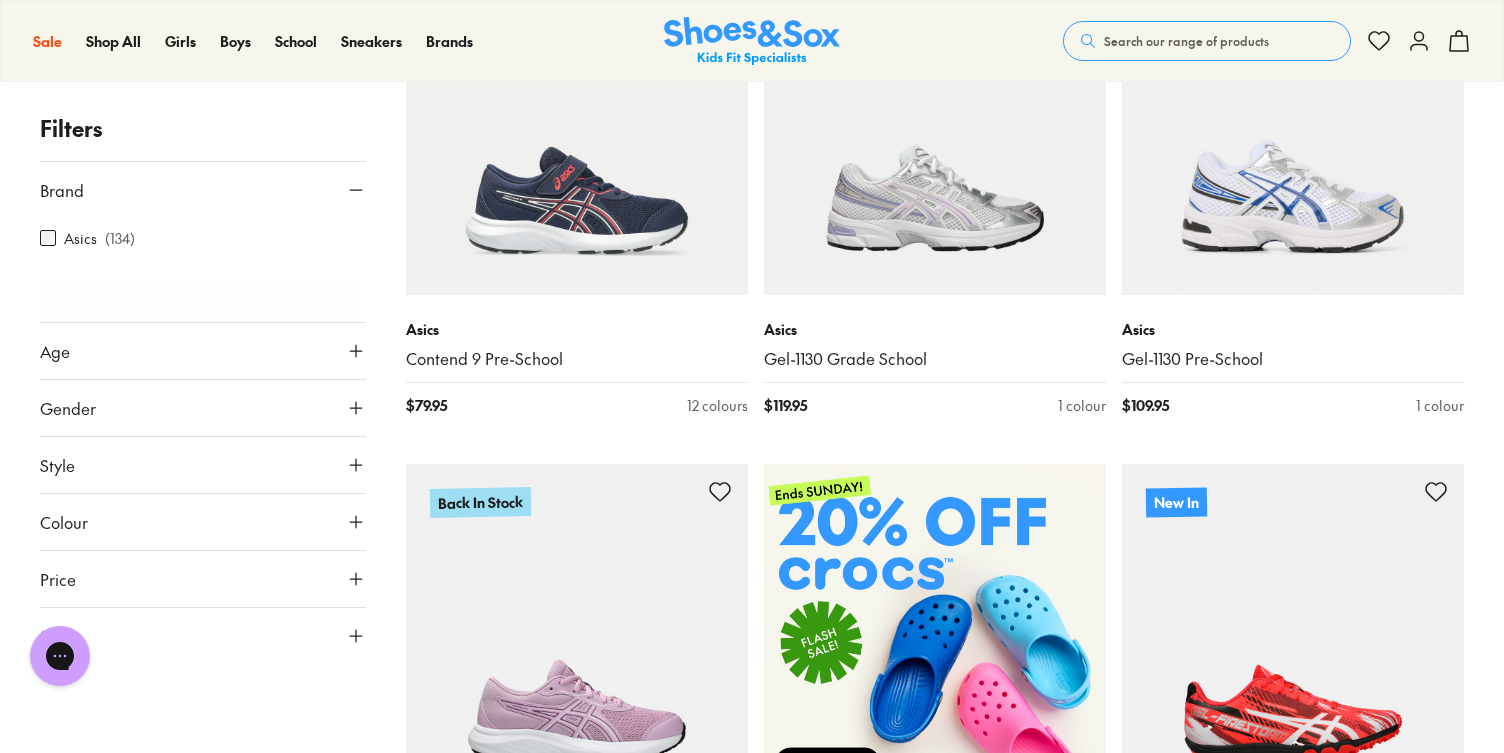 click 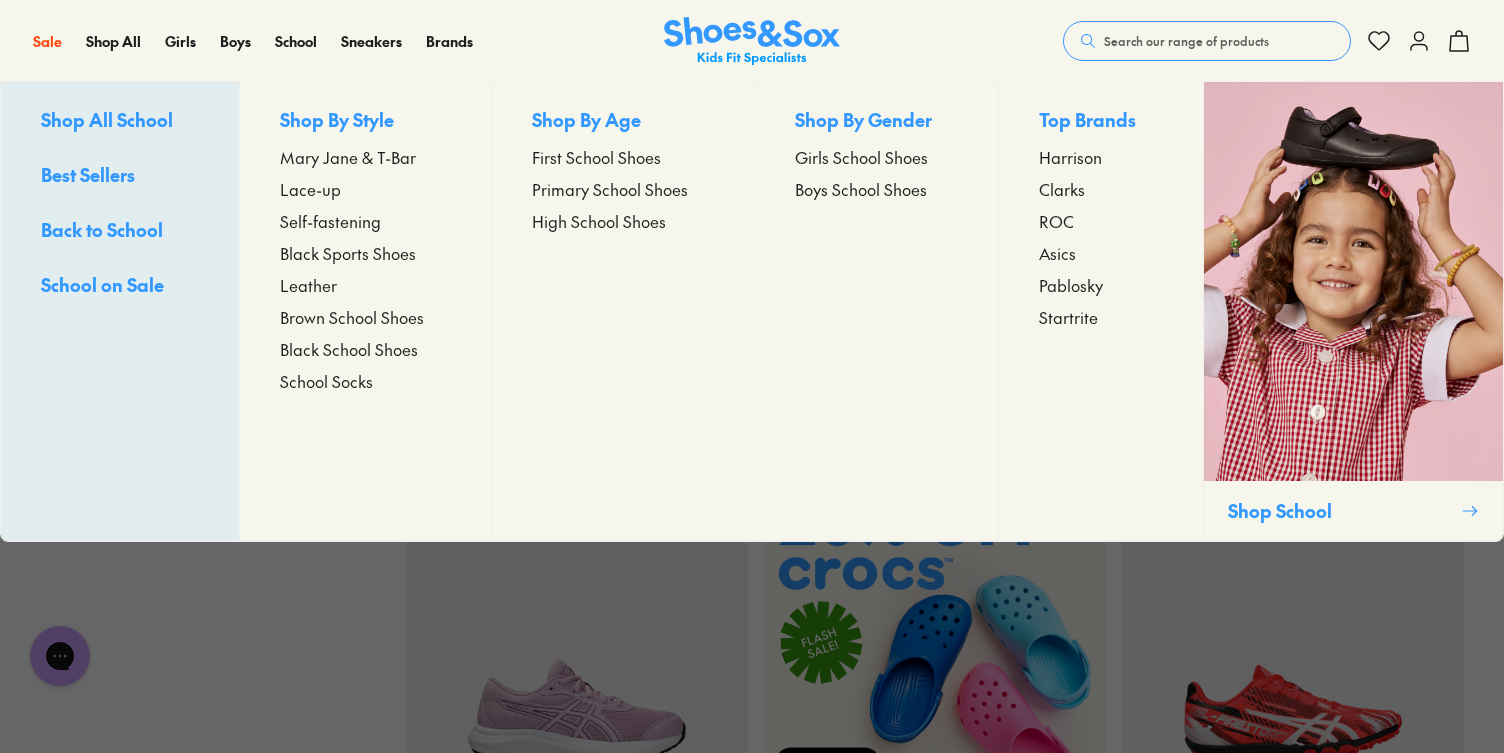 click on "First School Shoes" at bounding box center [596, 157] 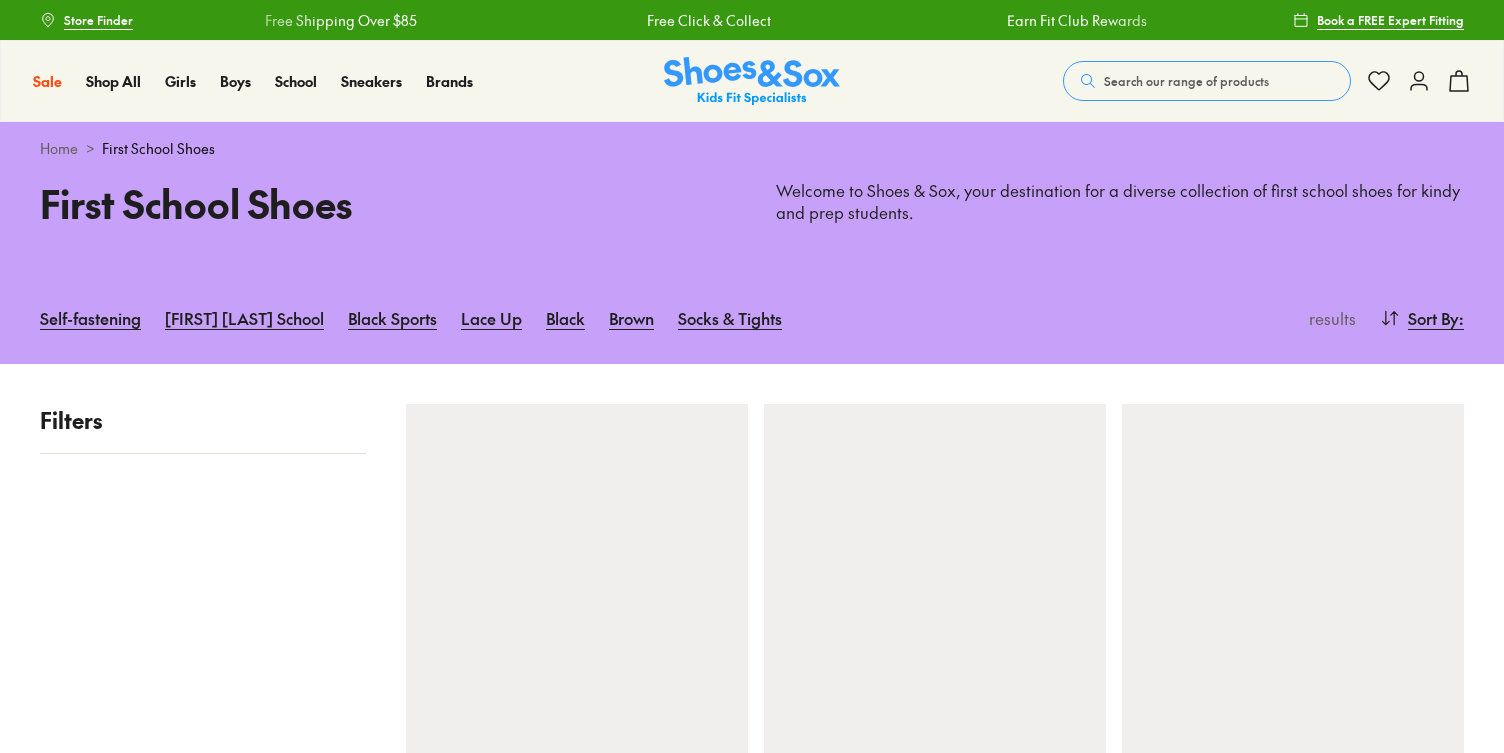 scroll, scrollTop: 0, scrollLeft: 0, axis: both 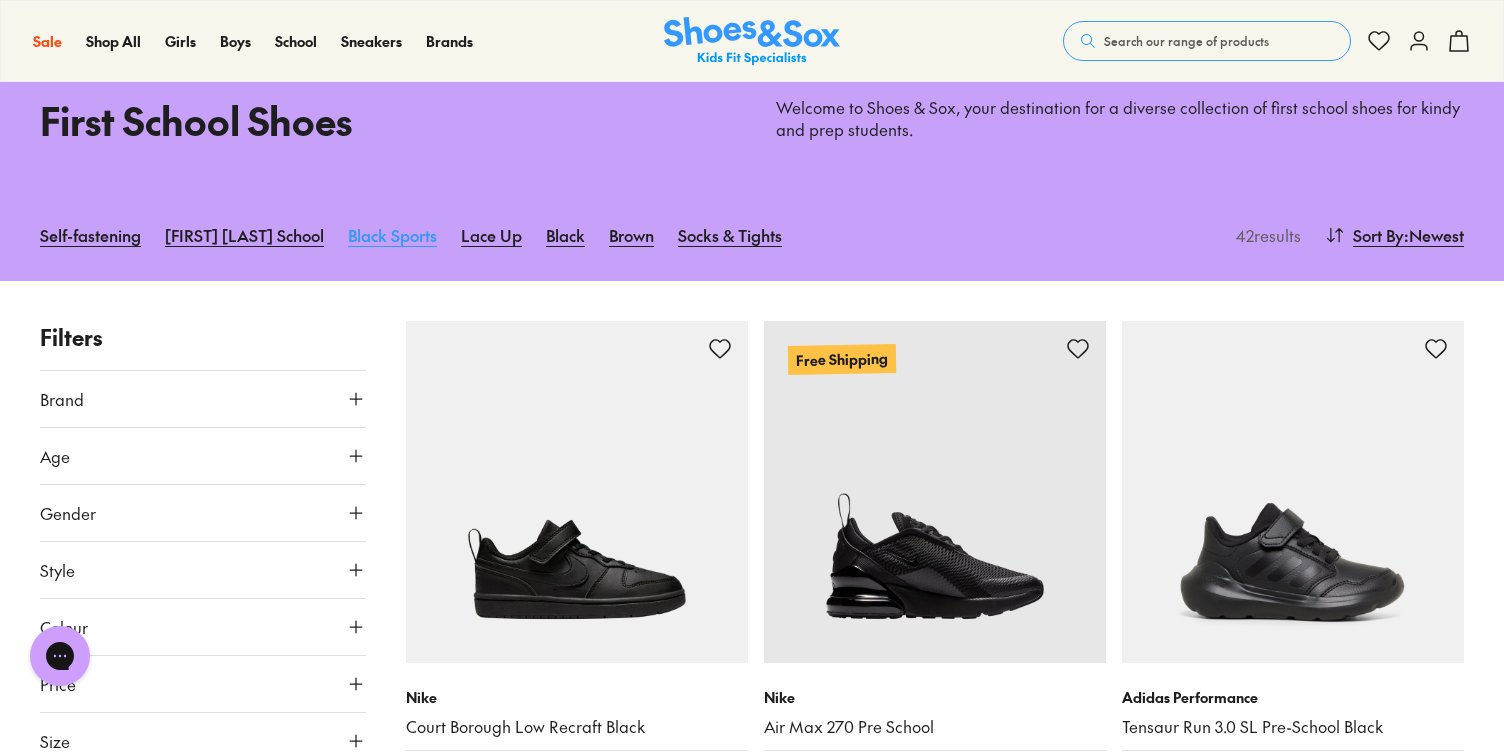 click on "Black Sports" at bounding box center (392, 235) 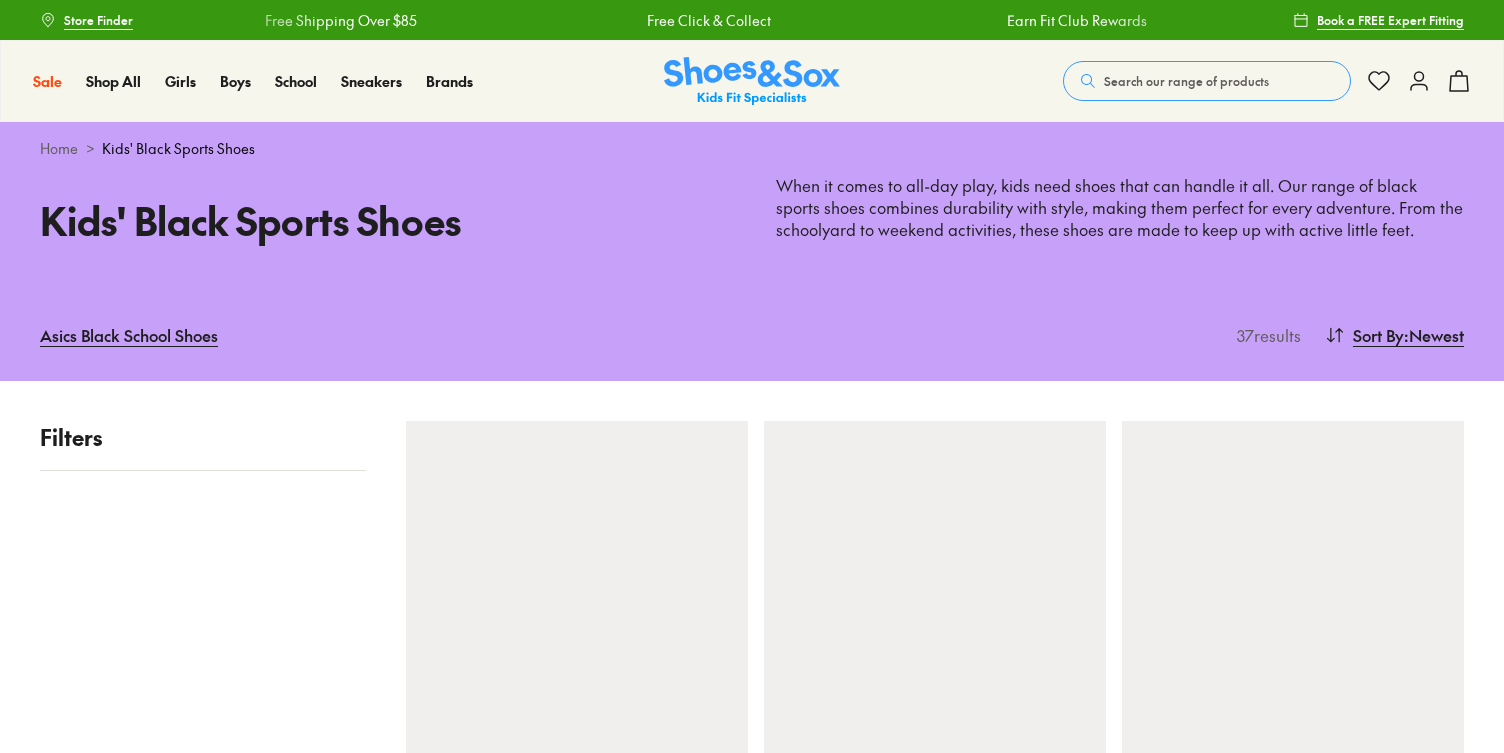 scroll, scrollTop: 0, scrollLeft: 0, axis: both 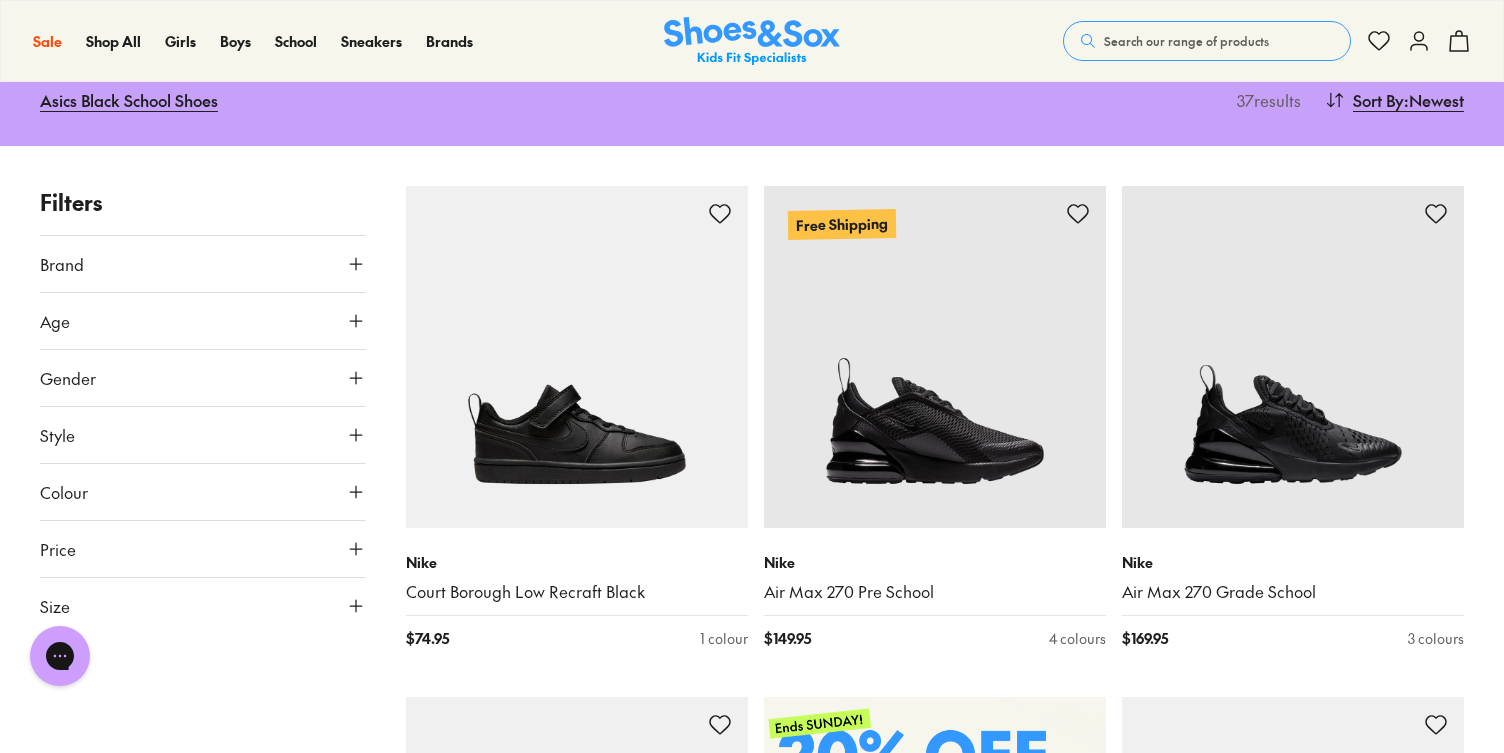 click on "Brand" at bounding box center [203, 264] 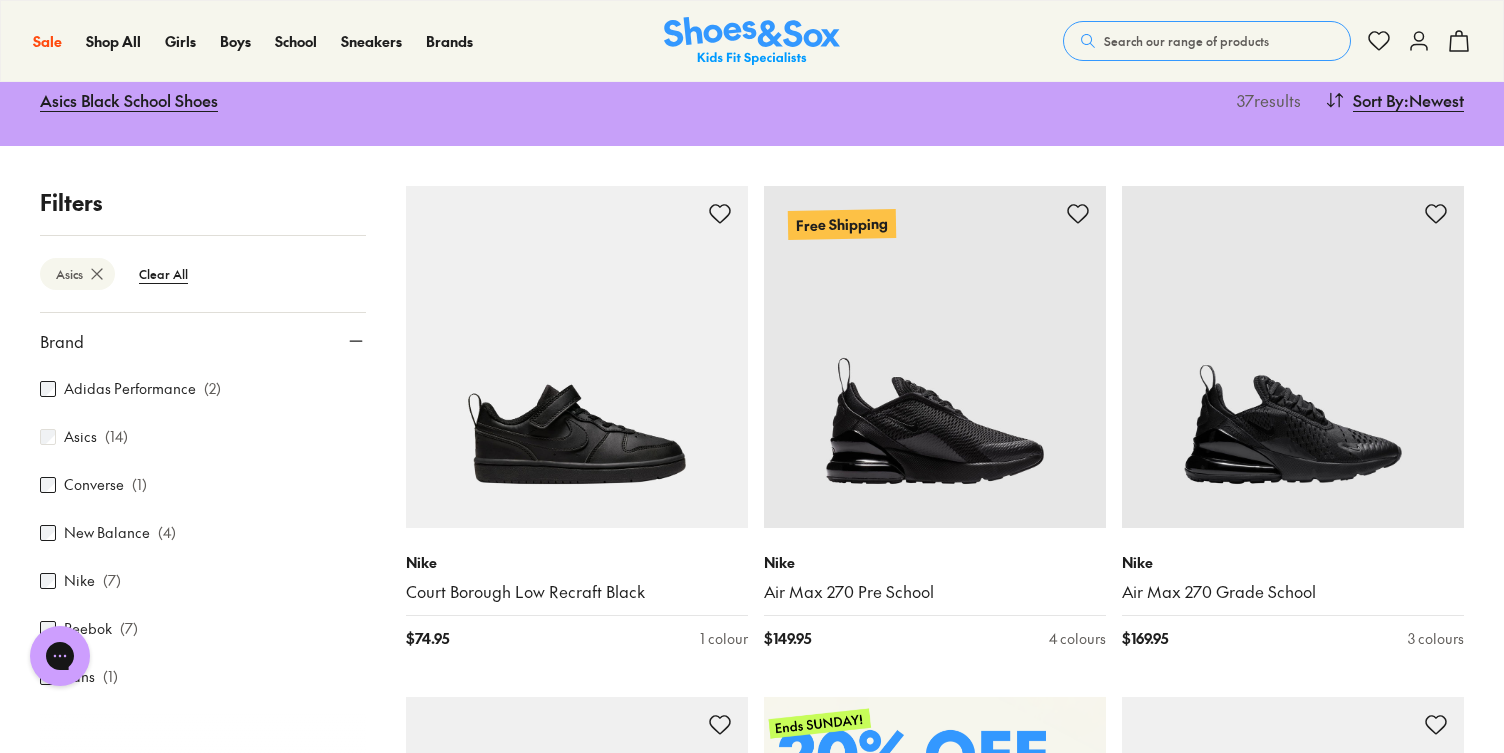 scroll, scrollTop: 80, scrollLeft: 0, axis: vertical 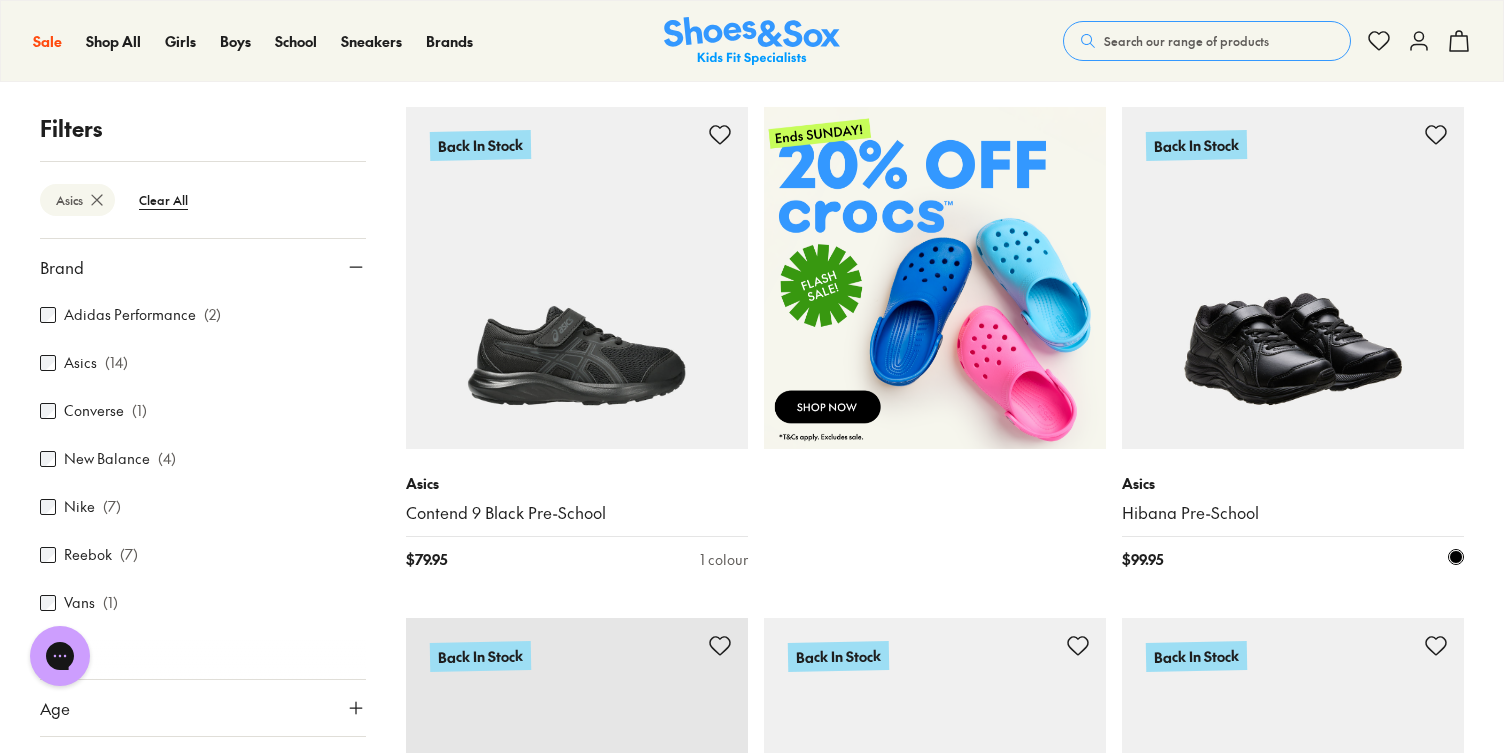 click at bounding box center [1293, 278] 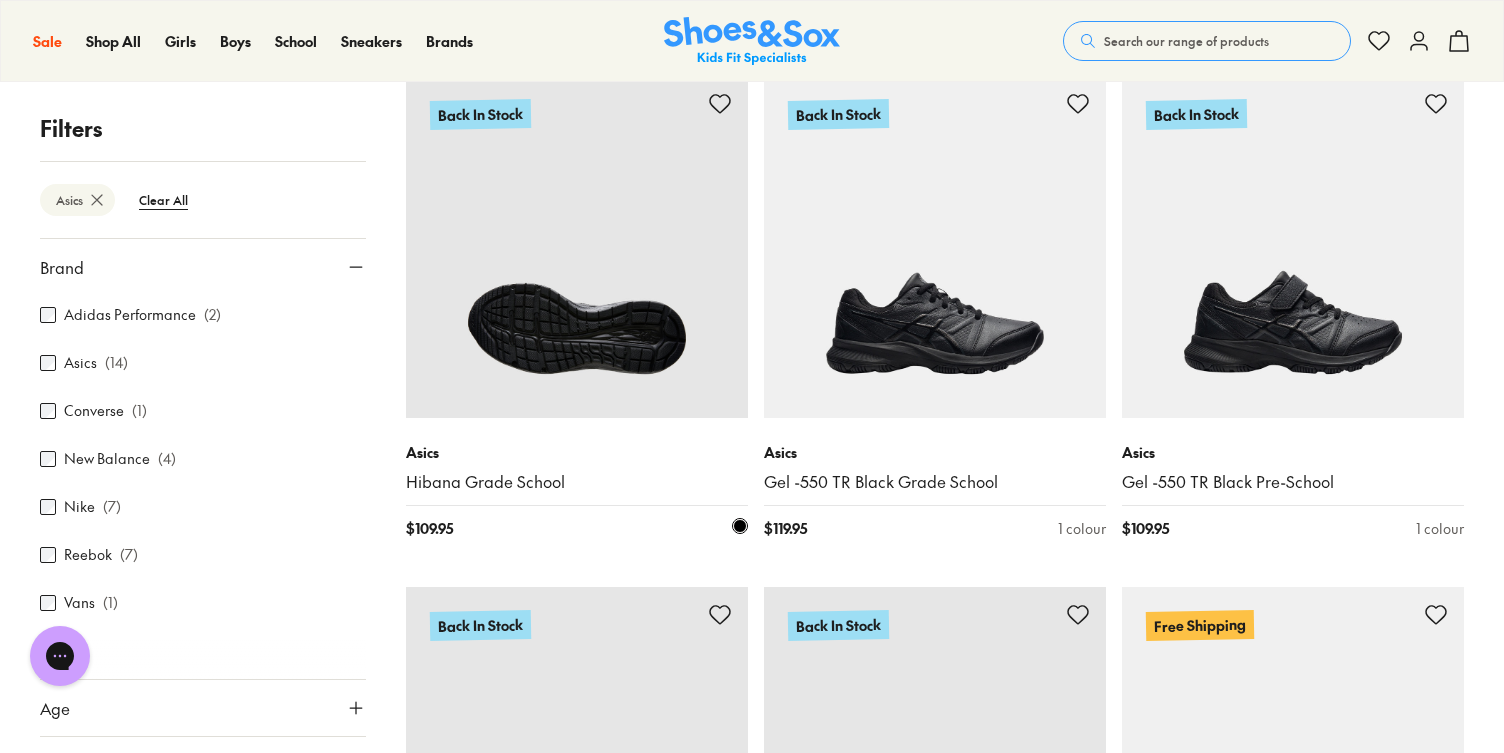 scroll, scrollTop: 1374, scrollLeft: 0, axis: vertical 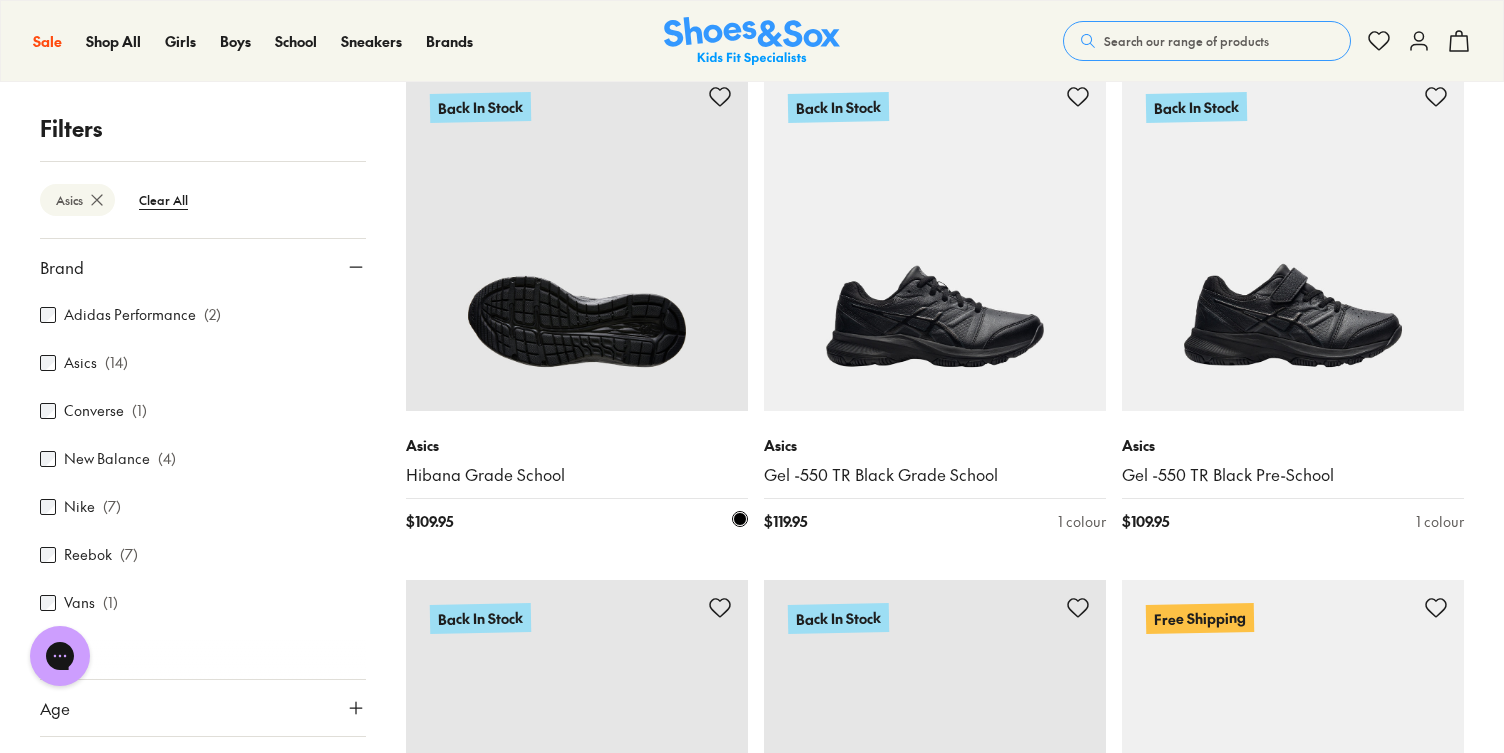 click at bounding box center (577, 240) 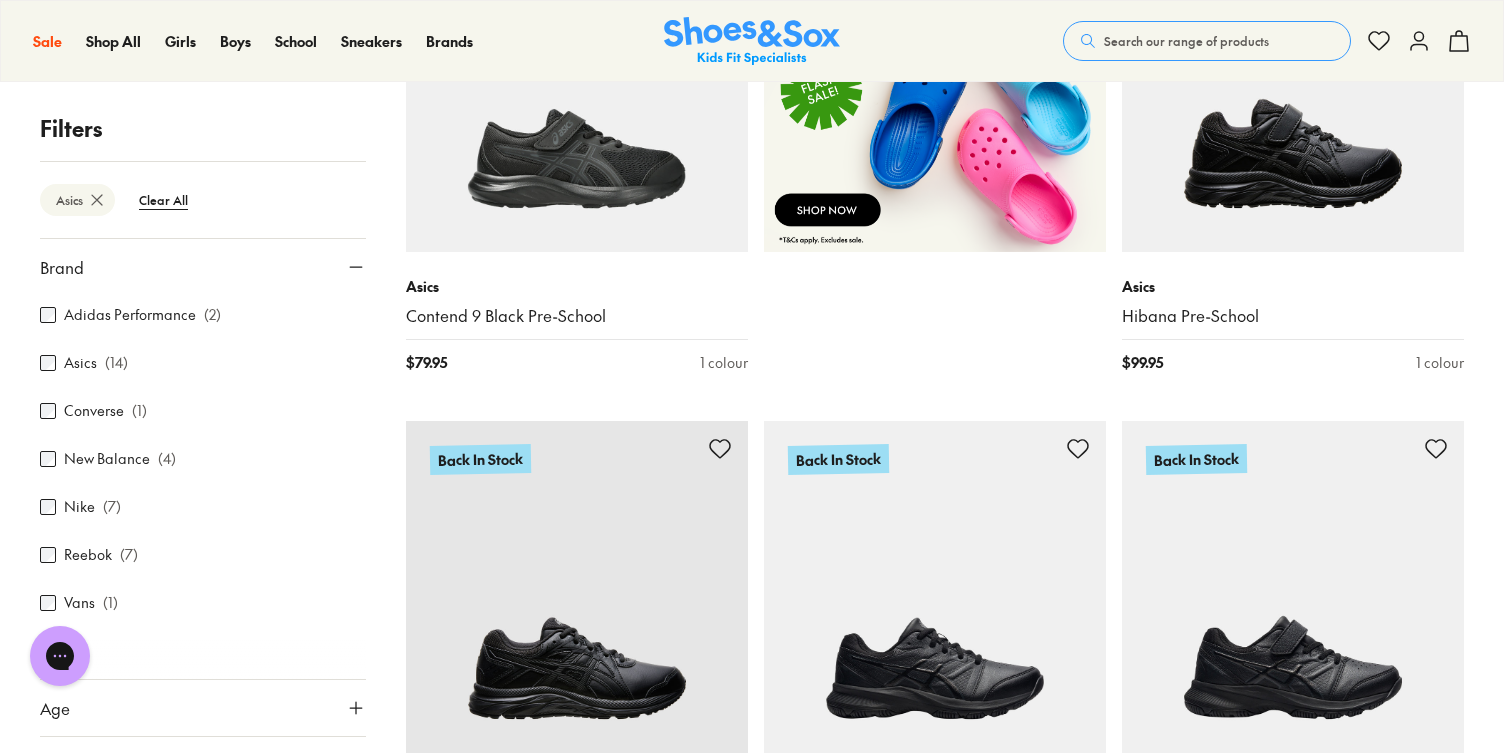 scroll, scrollTop: 0, scrollLeft: 0, axis: both 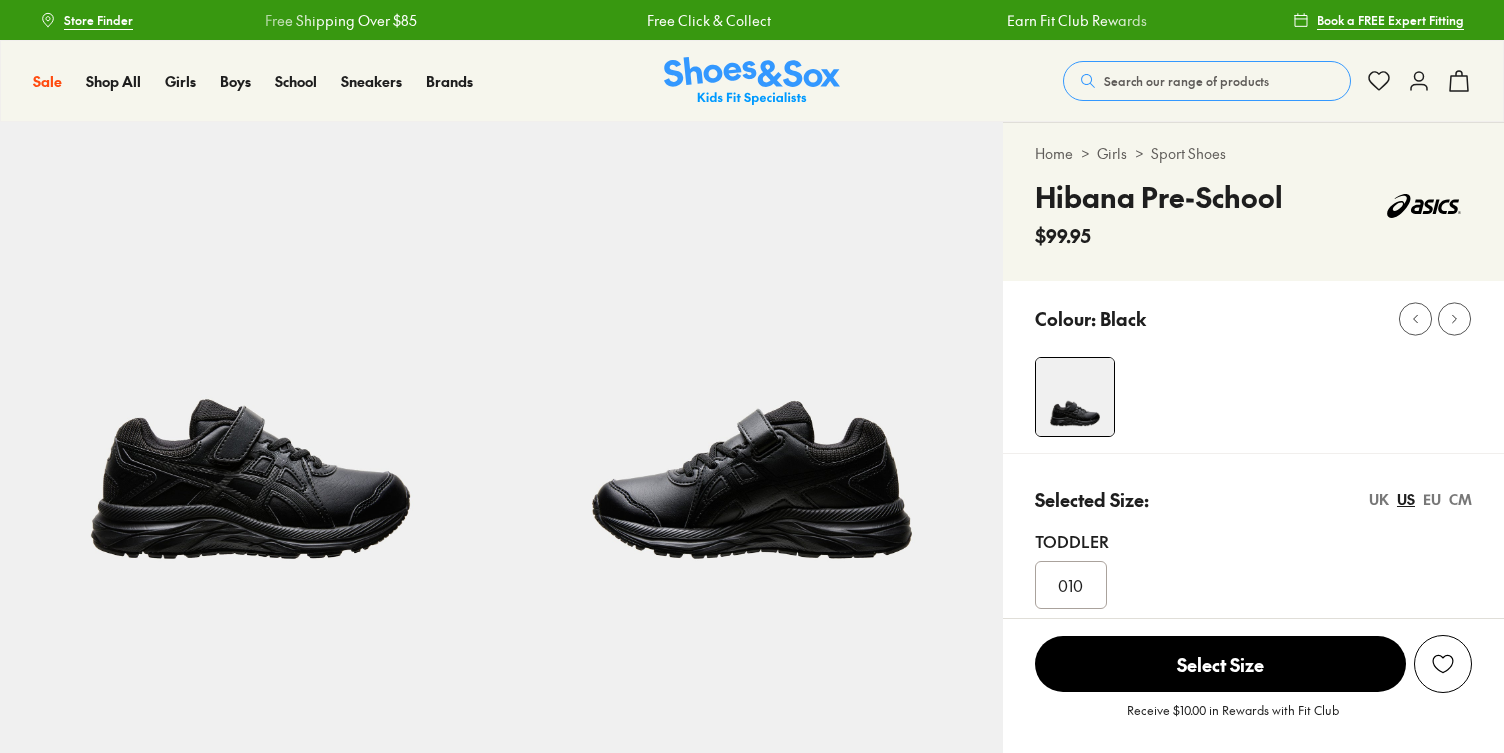 select on "*" 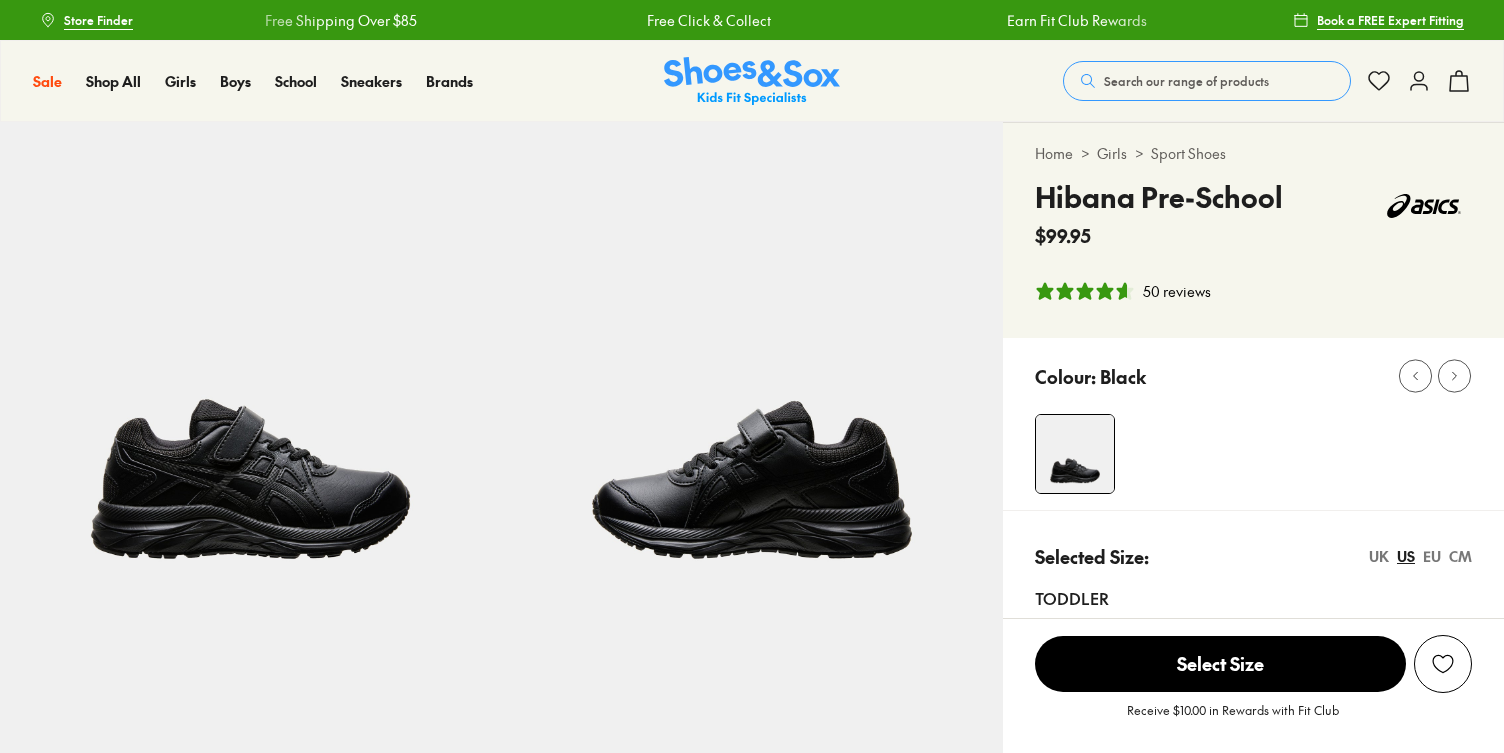 scroll, scrollTop: 0, scrollLeft: 0, axis: both 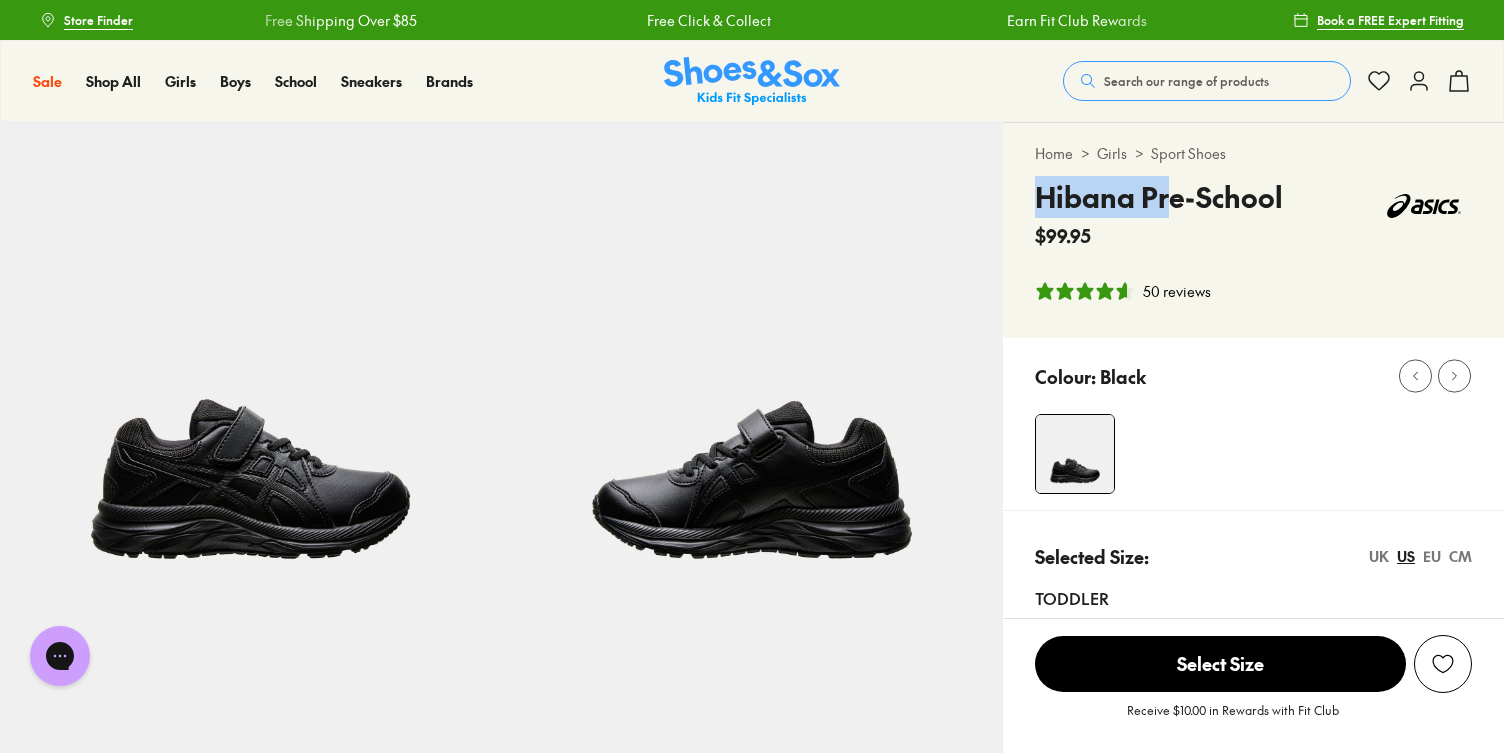 drag, startPoint x: 1032, startPoint y: 189, endPoint x: 1166, endPoint y: 187, distance: 134.01492 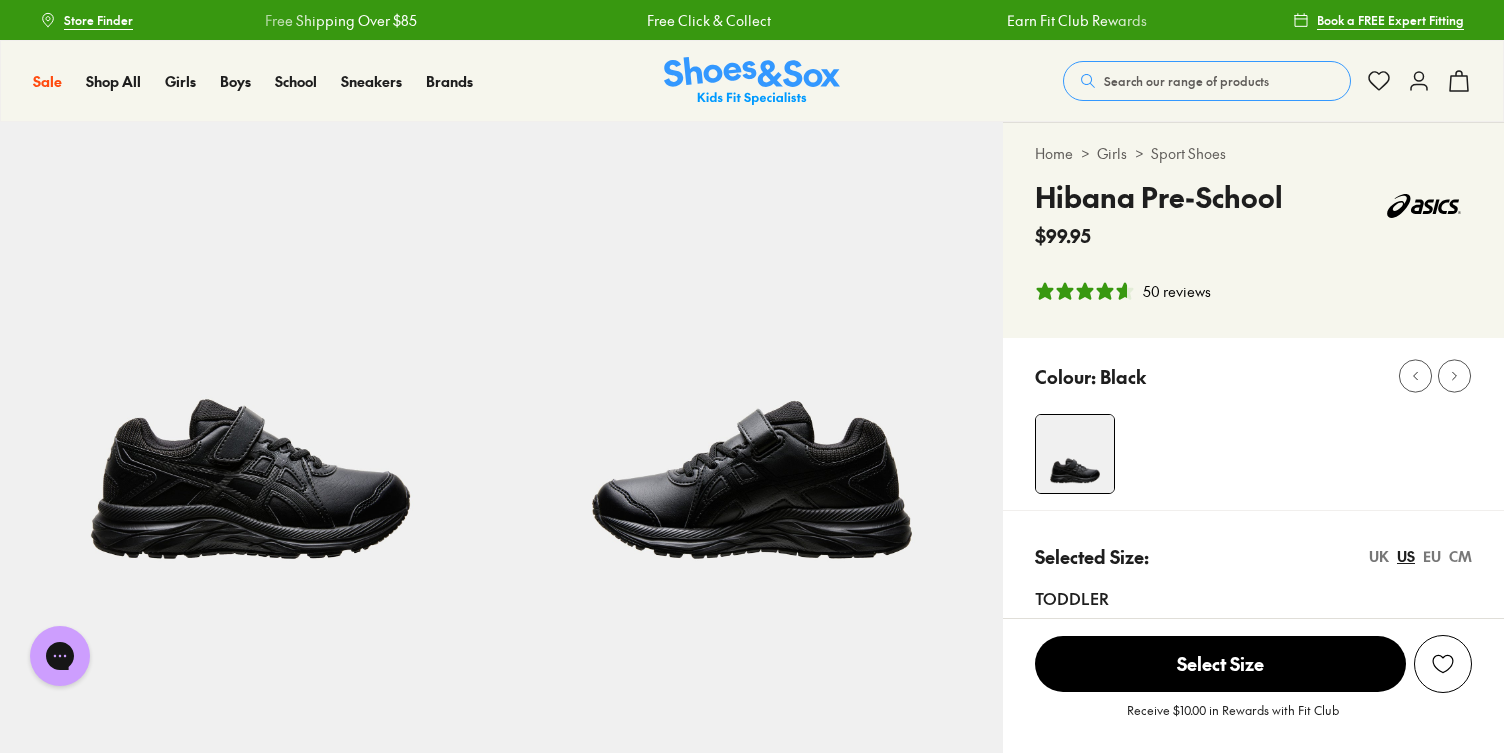 click on "Hibana Pre-School" at bounding box center [1159, 197] 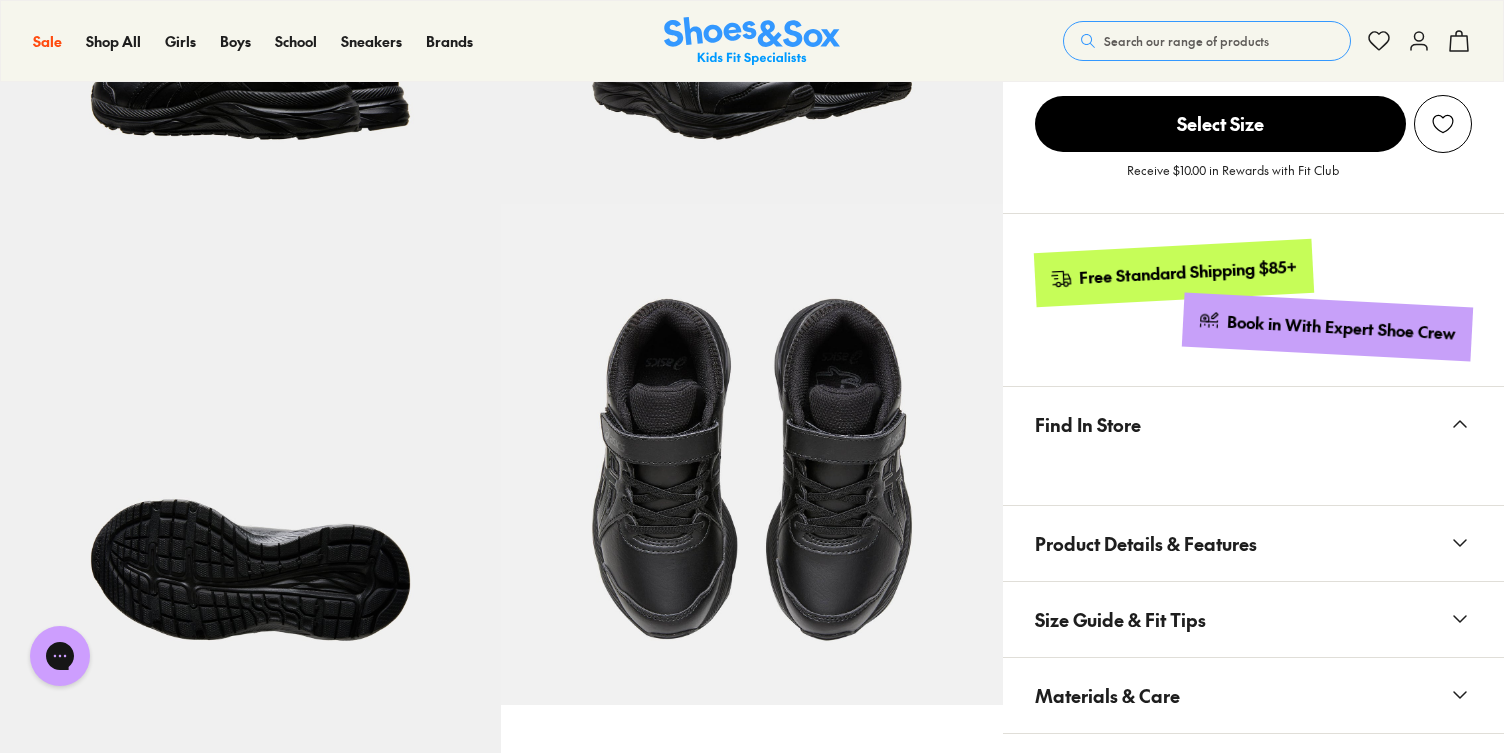 scroll, scrollTop: 922, scrollLeft: 0, axis: vertical 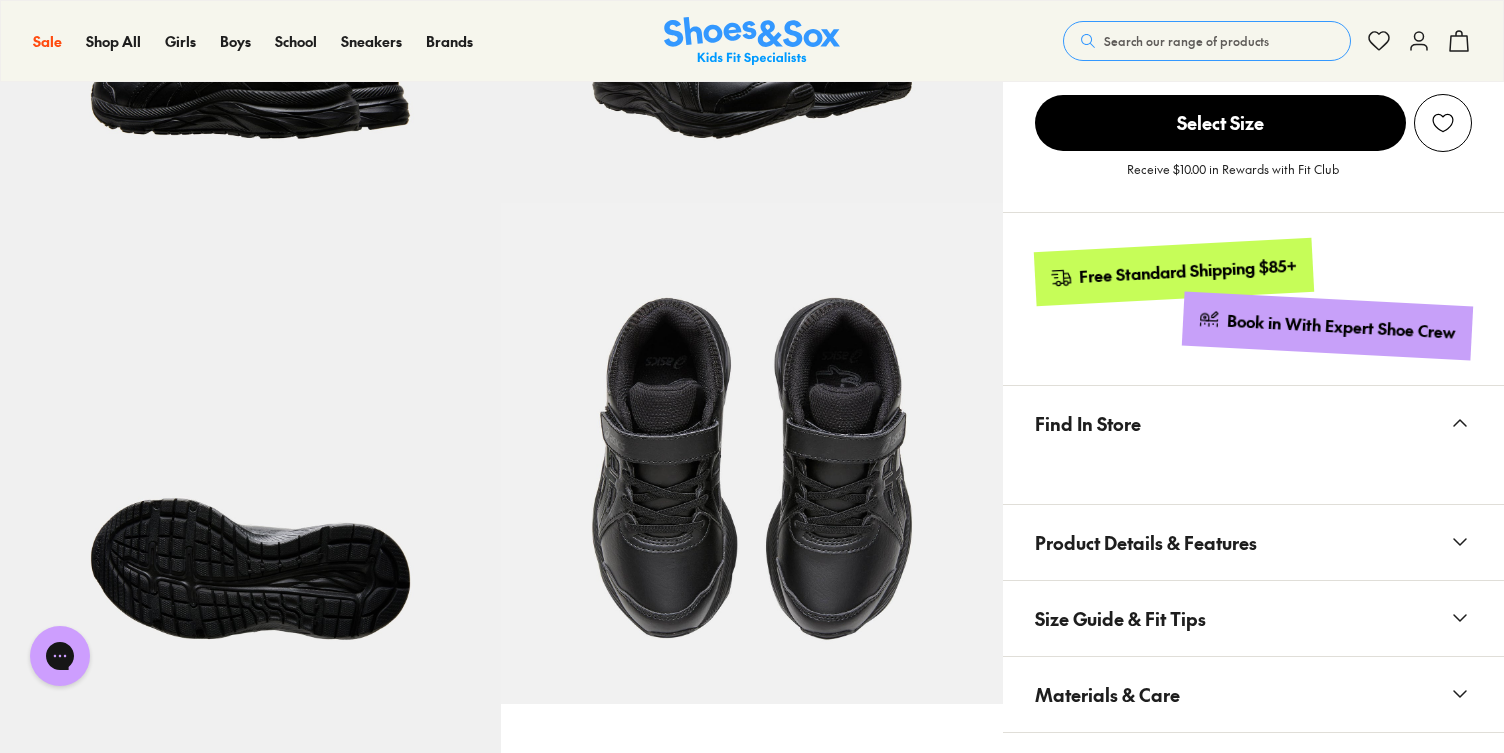 click 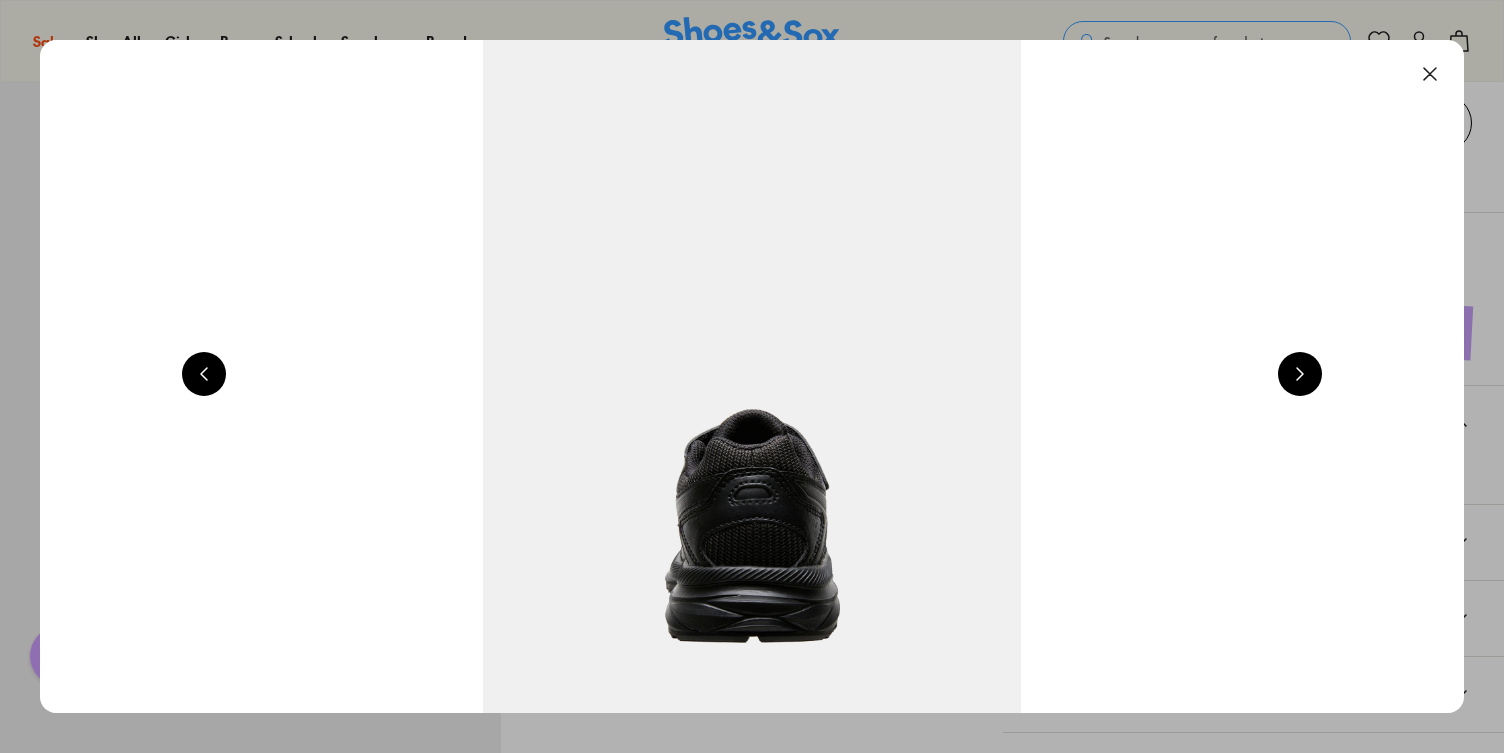 scroll, scrollTop: 0, scrollLeft: 8592, axis: horizontal 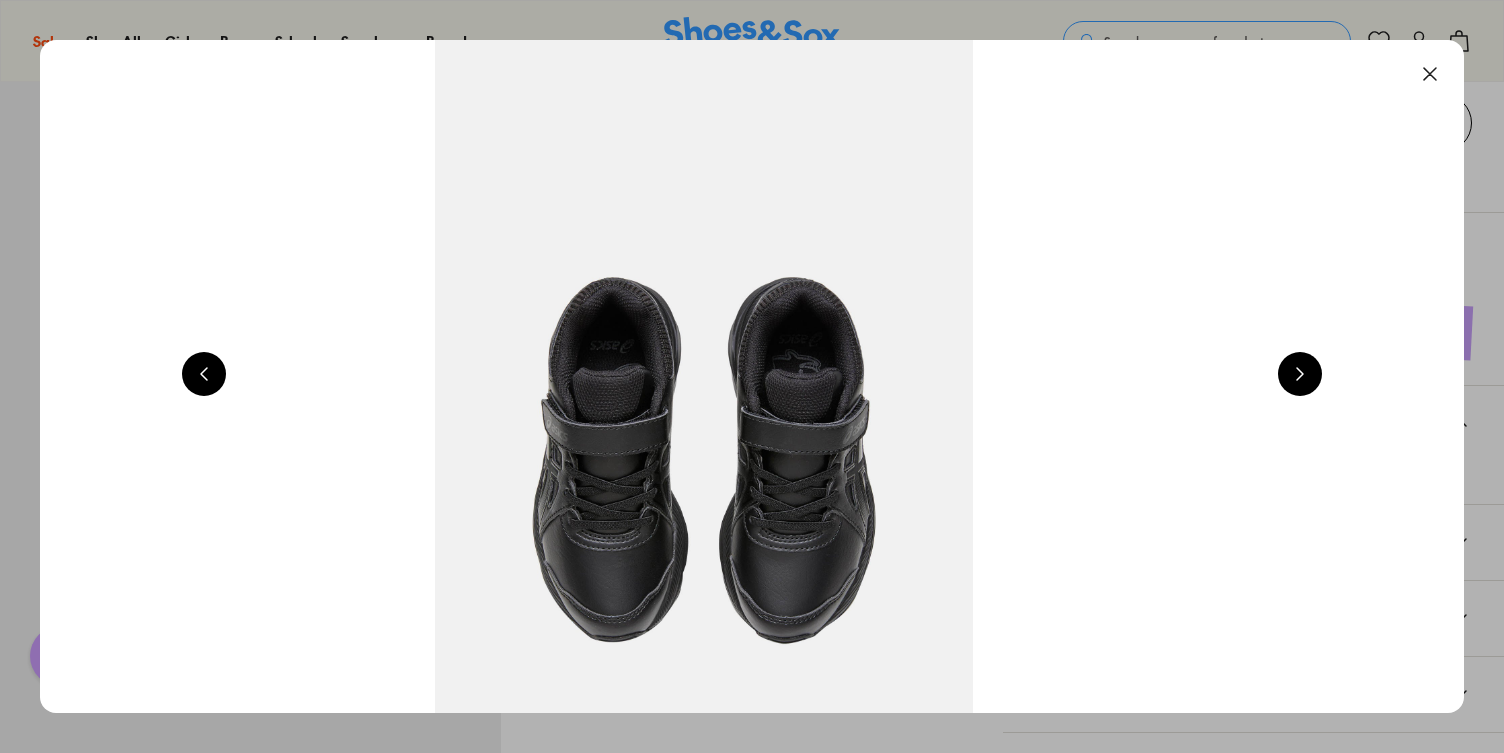 click at bounding box center (1430, 74) 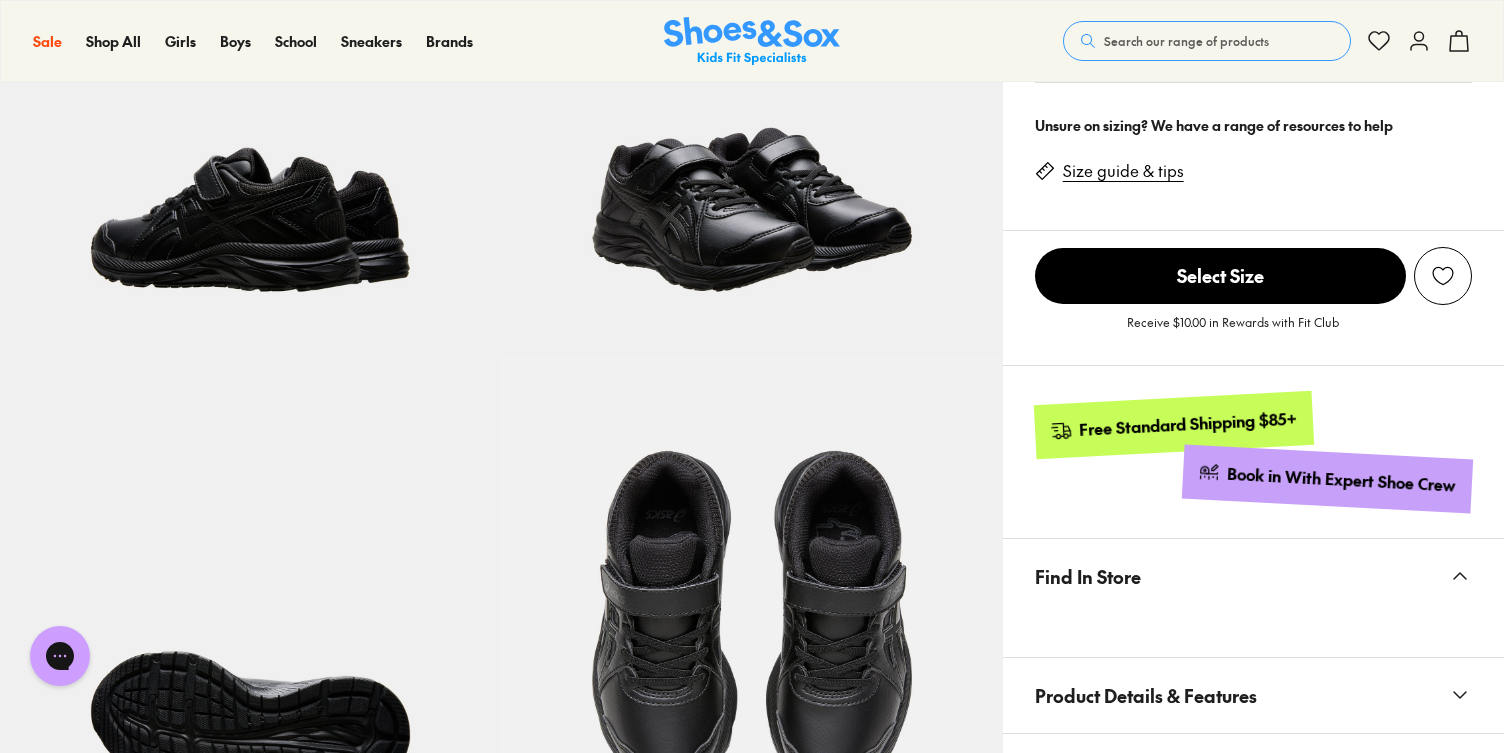 scroll, scrollTop: 770, scrollLeft: 0, axis: vertical 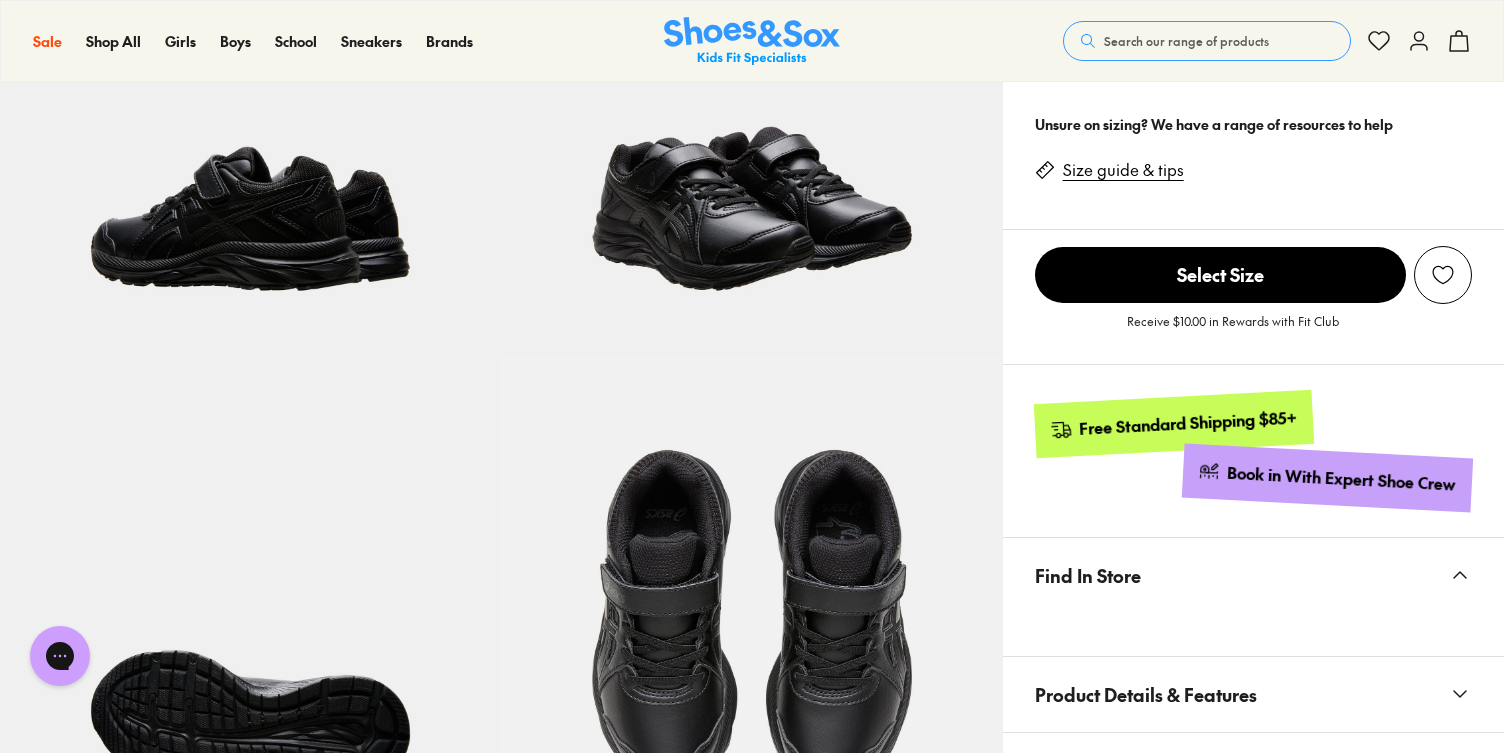 click on "Size guide & tips" at bounding box center (1123, 170) 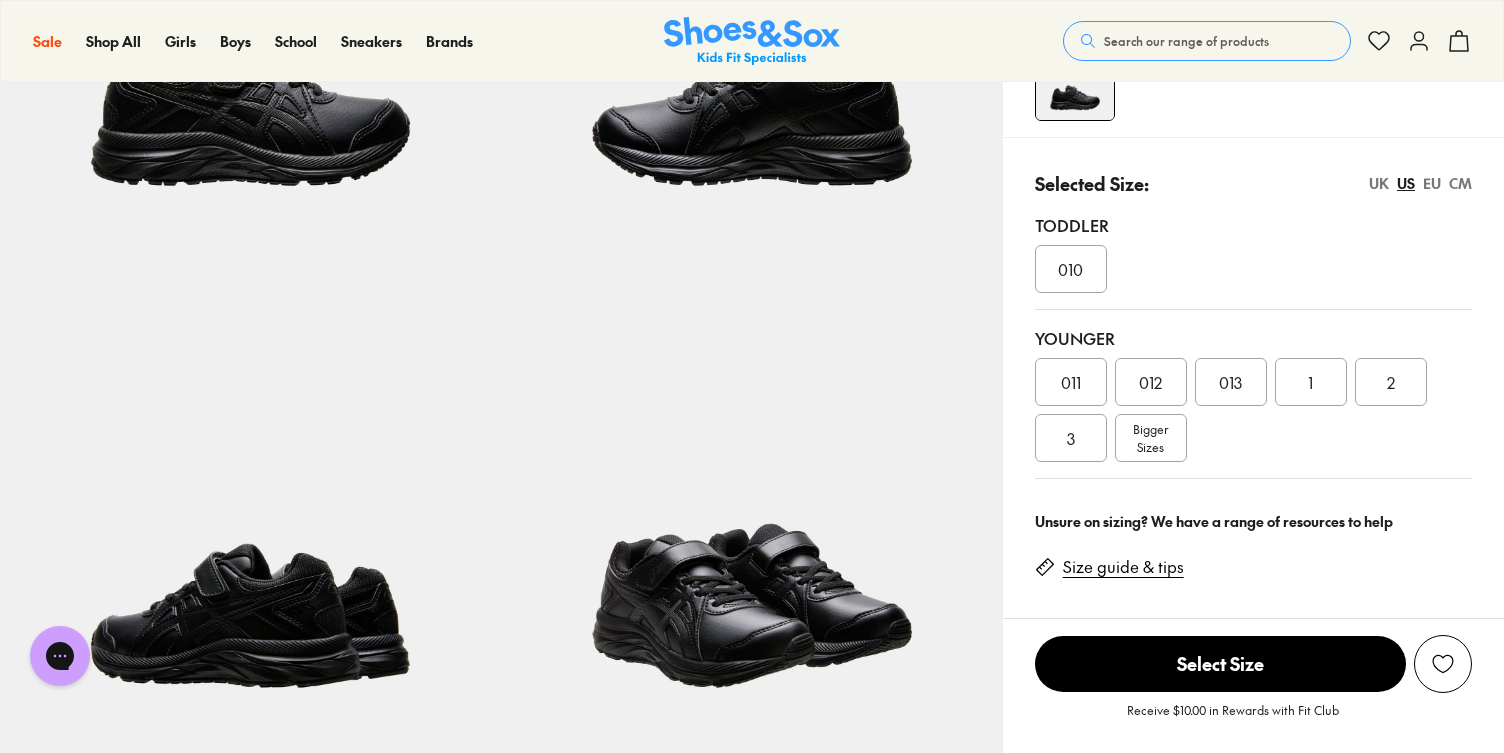 scroll, scrollTop: 381, scrollLeft: 0, axis: vertical 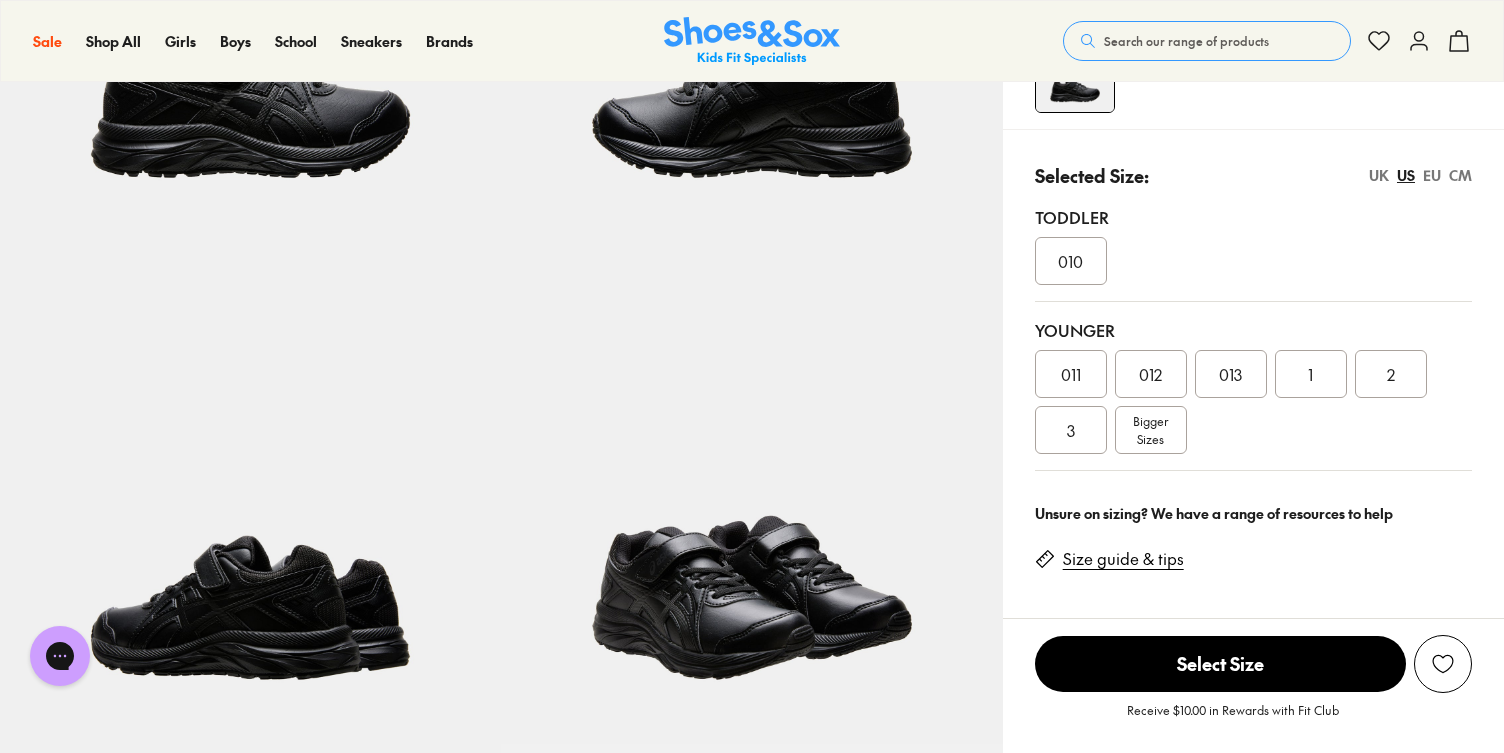 click on "1" at bounding box center (1311, 374) 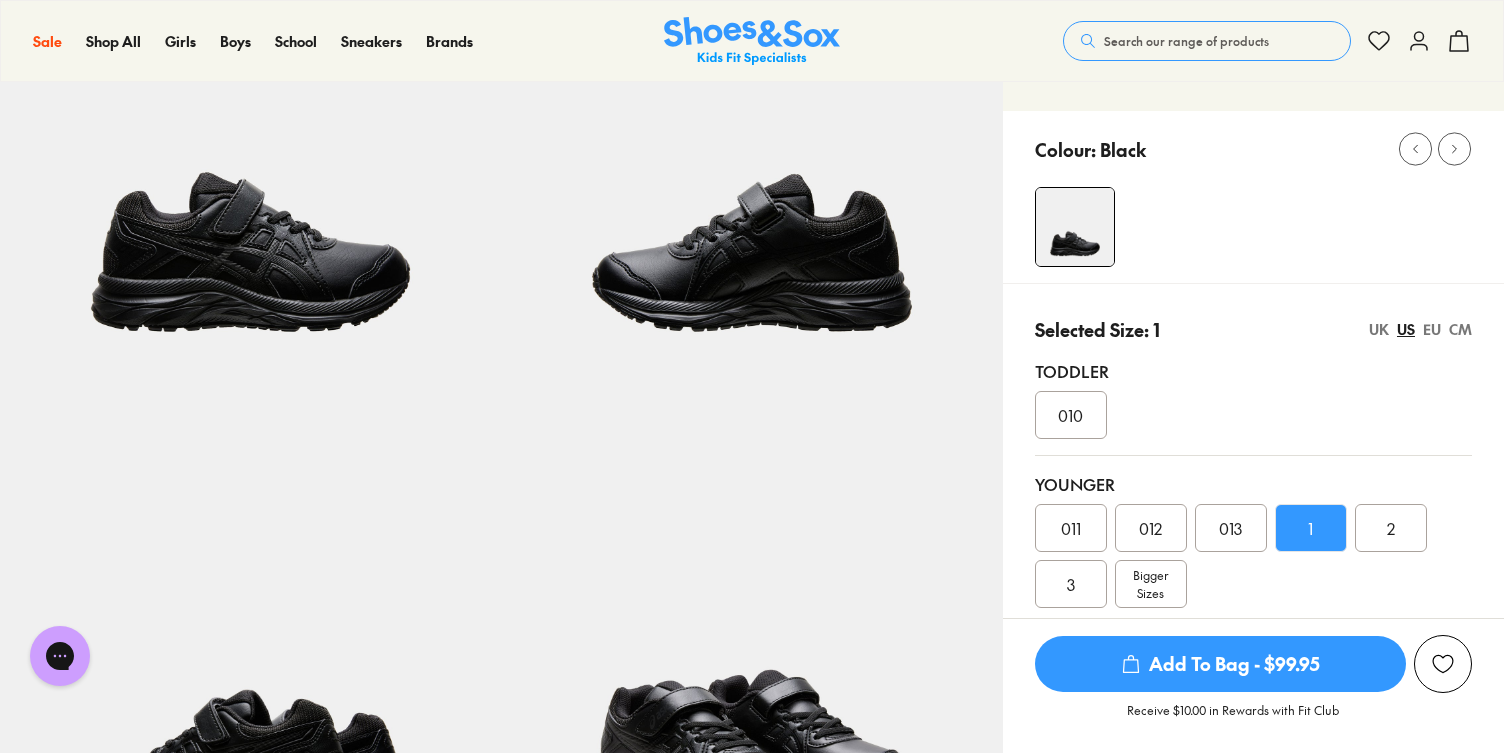 scroll, scrollTop: 229, scrollLeft: 0, axis: vertical 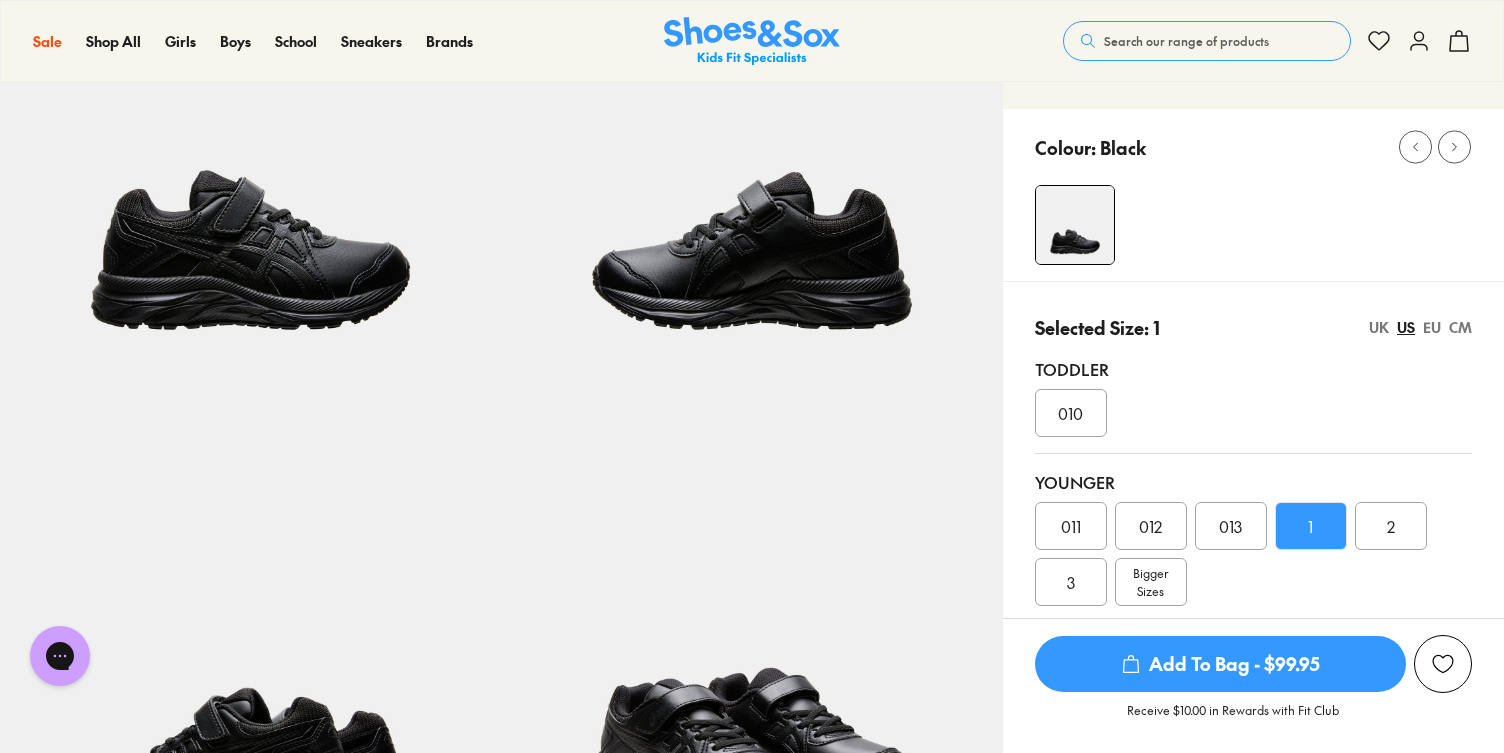 click on "Add To Bag - $99.95" at bounding box center (1220, 664) 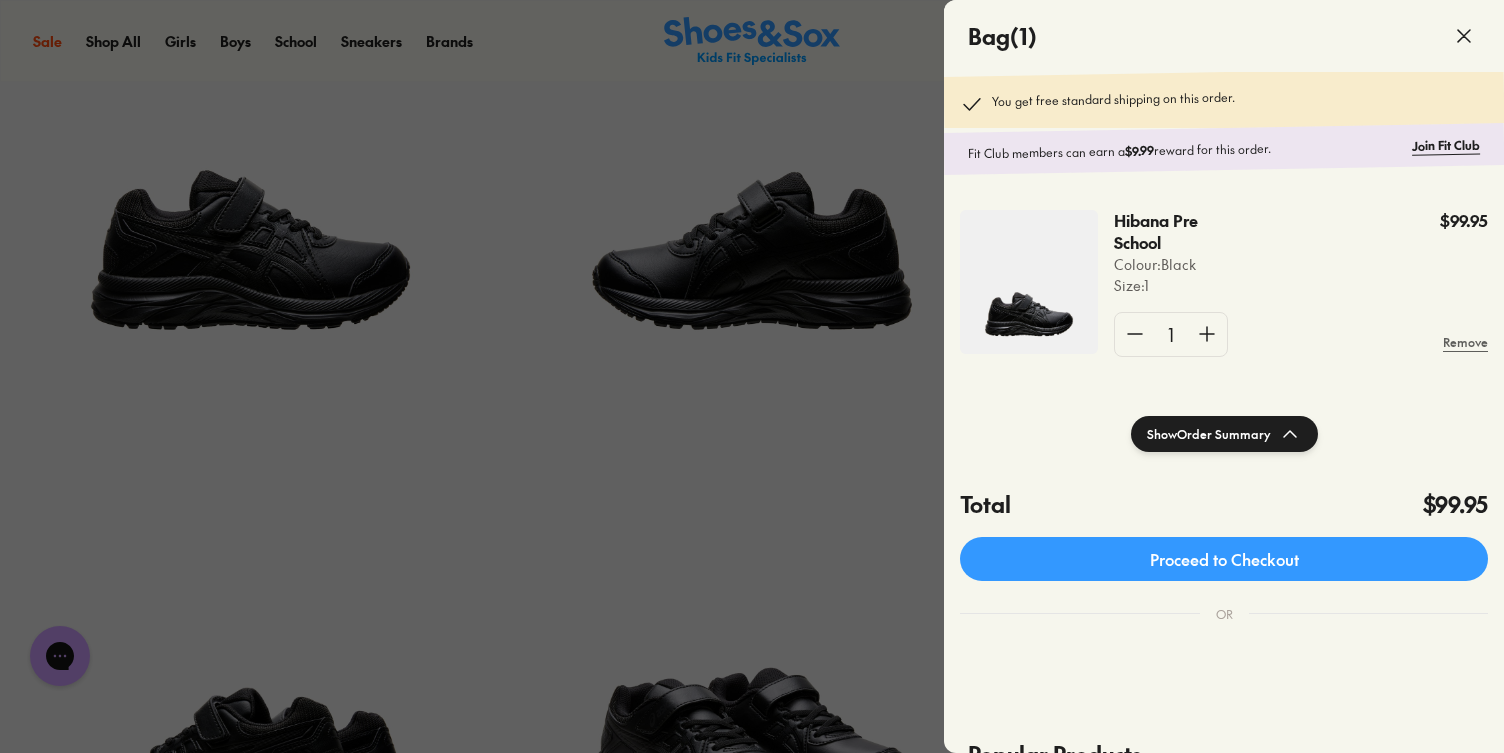 click 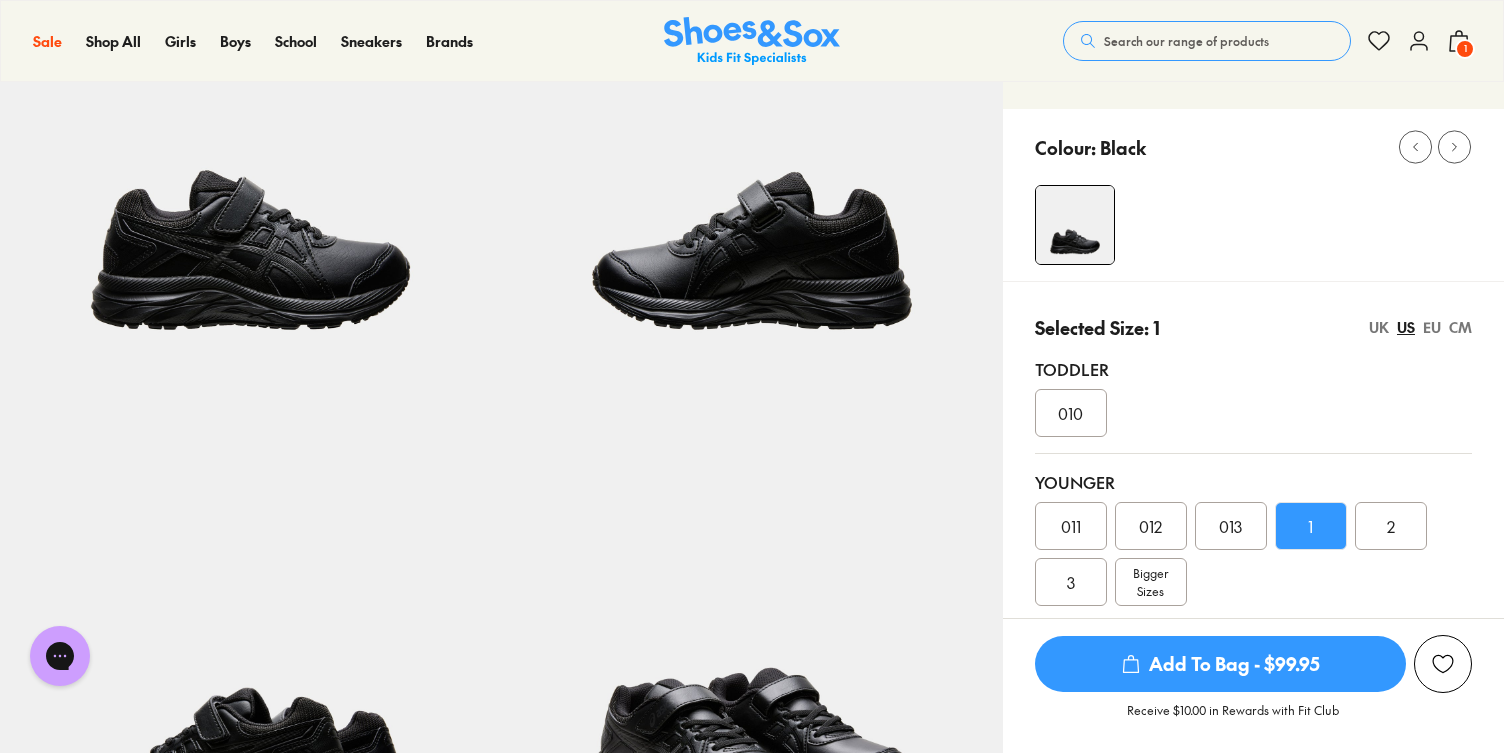 scroll, scrollTop: 0, scrollLeft: 0, axis: both 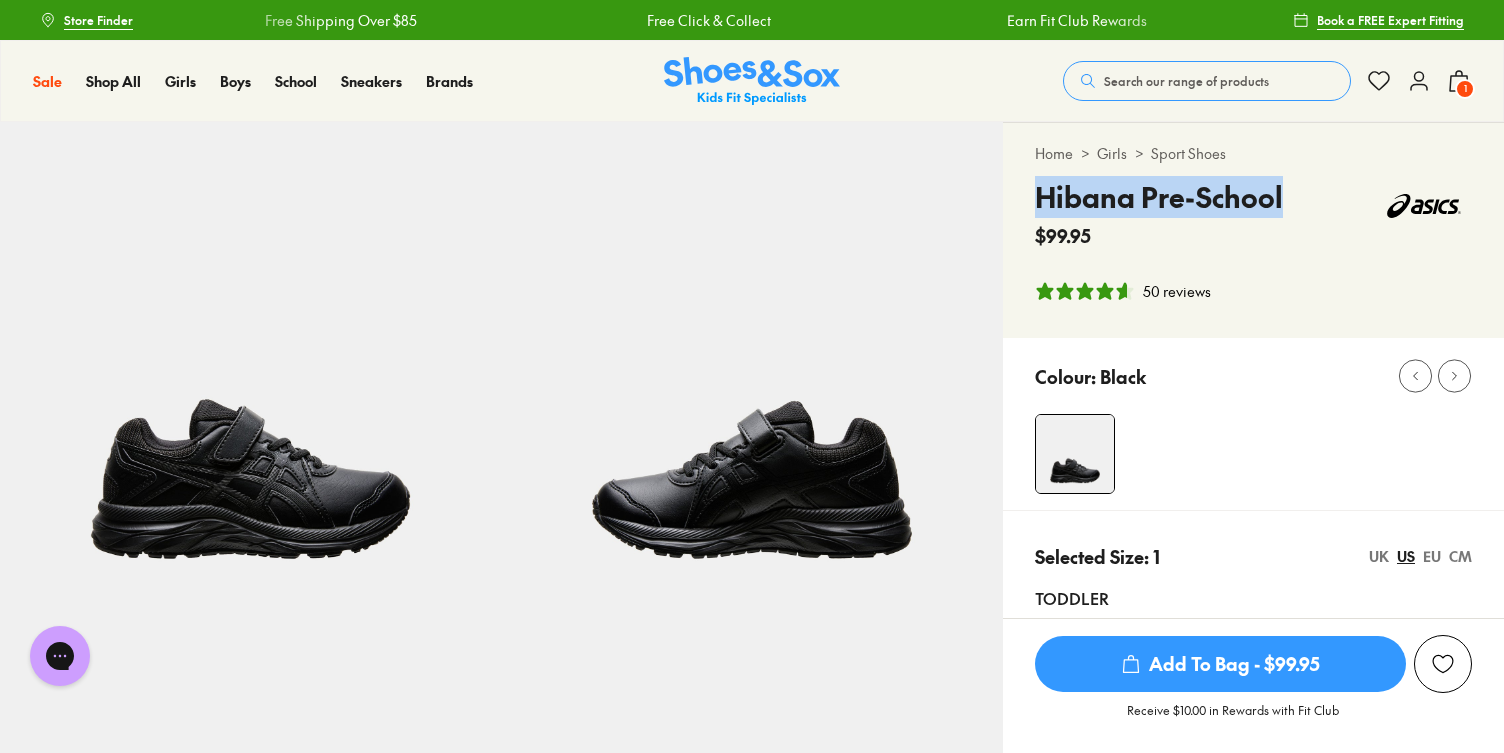 drag, startPoint x: 1282, startPoint y: 192, endPoint x: 1016, endPoint y: 195, distance: 266.0169 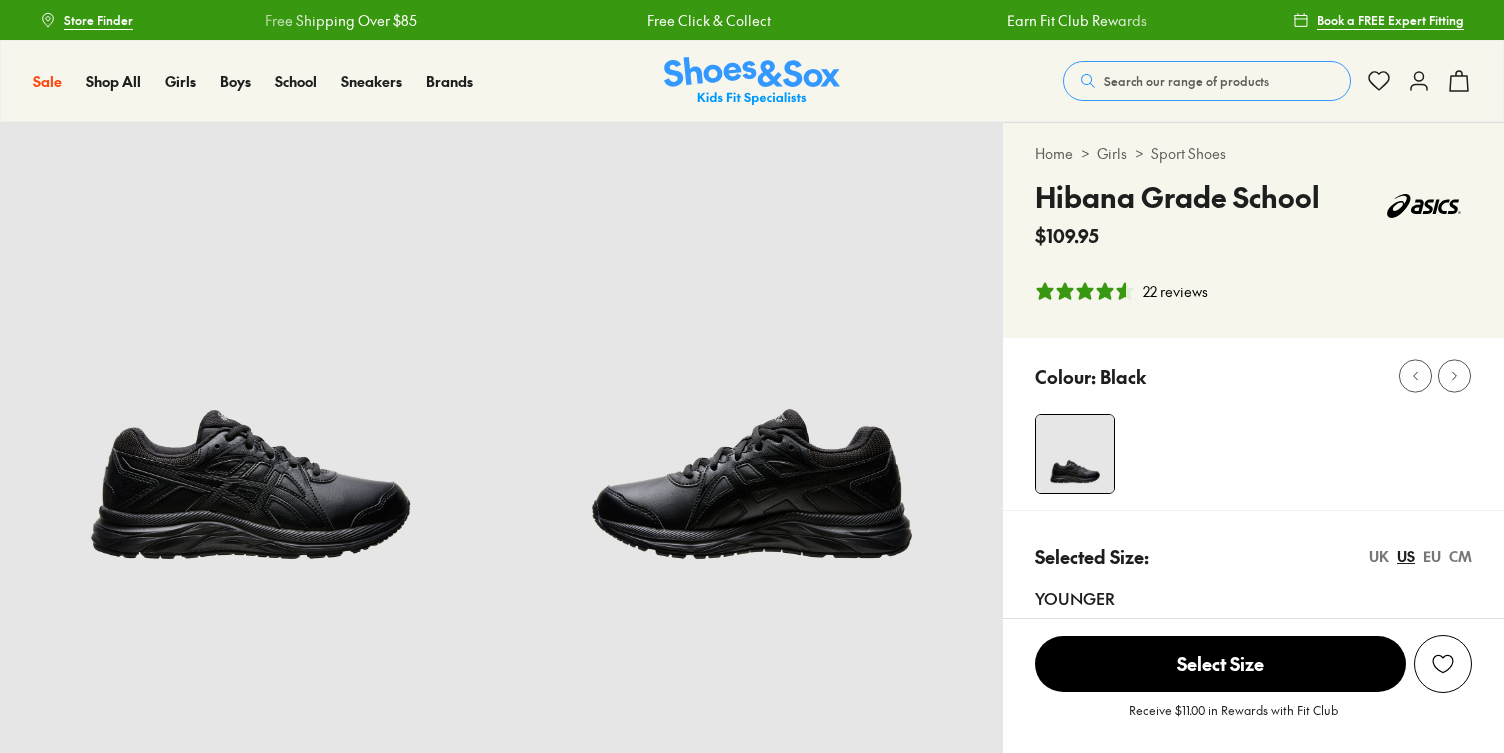 select on "*" 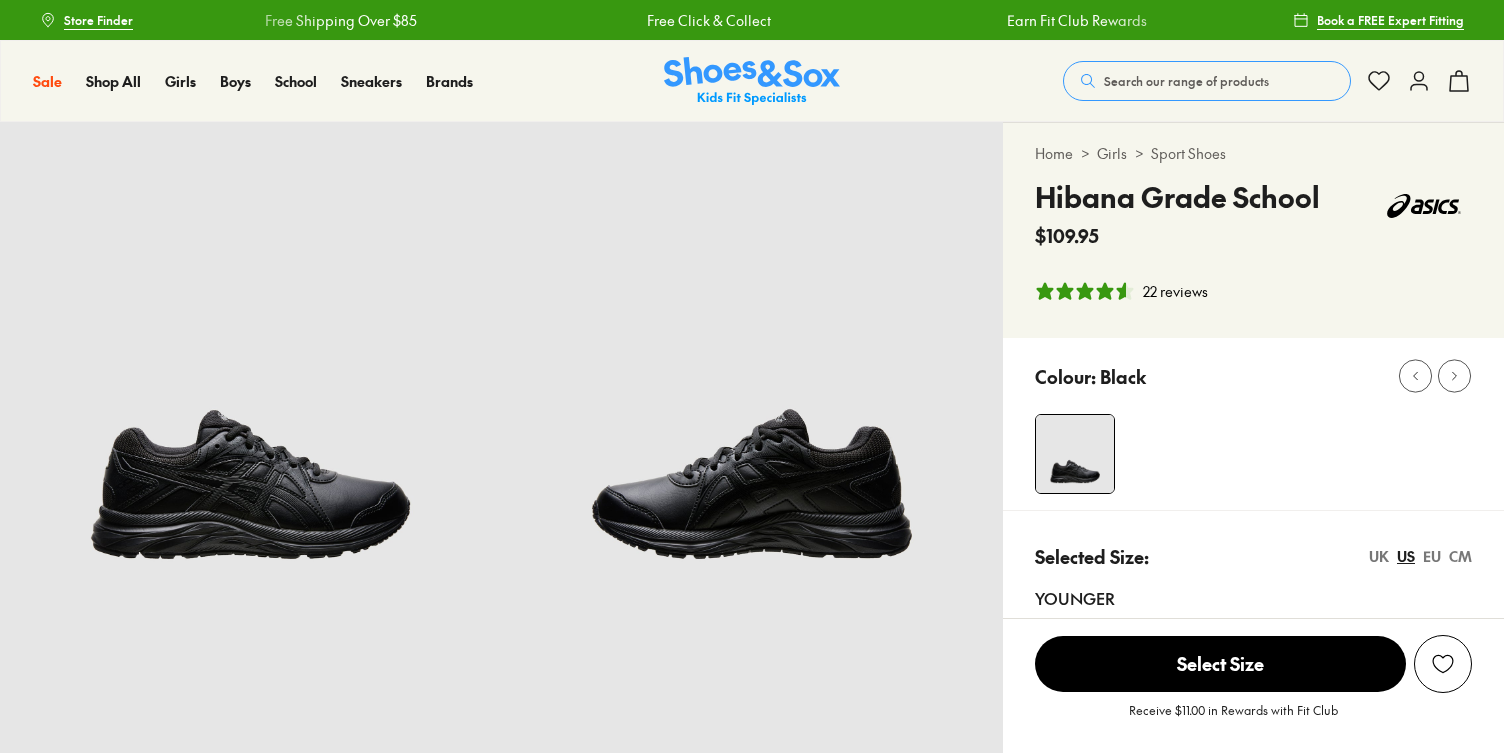 scroll, scrollTop: 0, scrollLeft: 0, axis: both 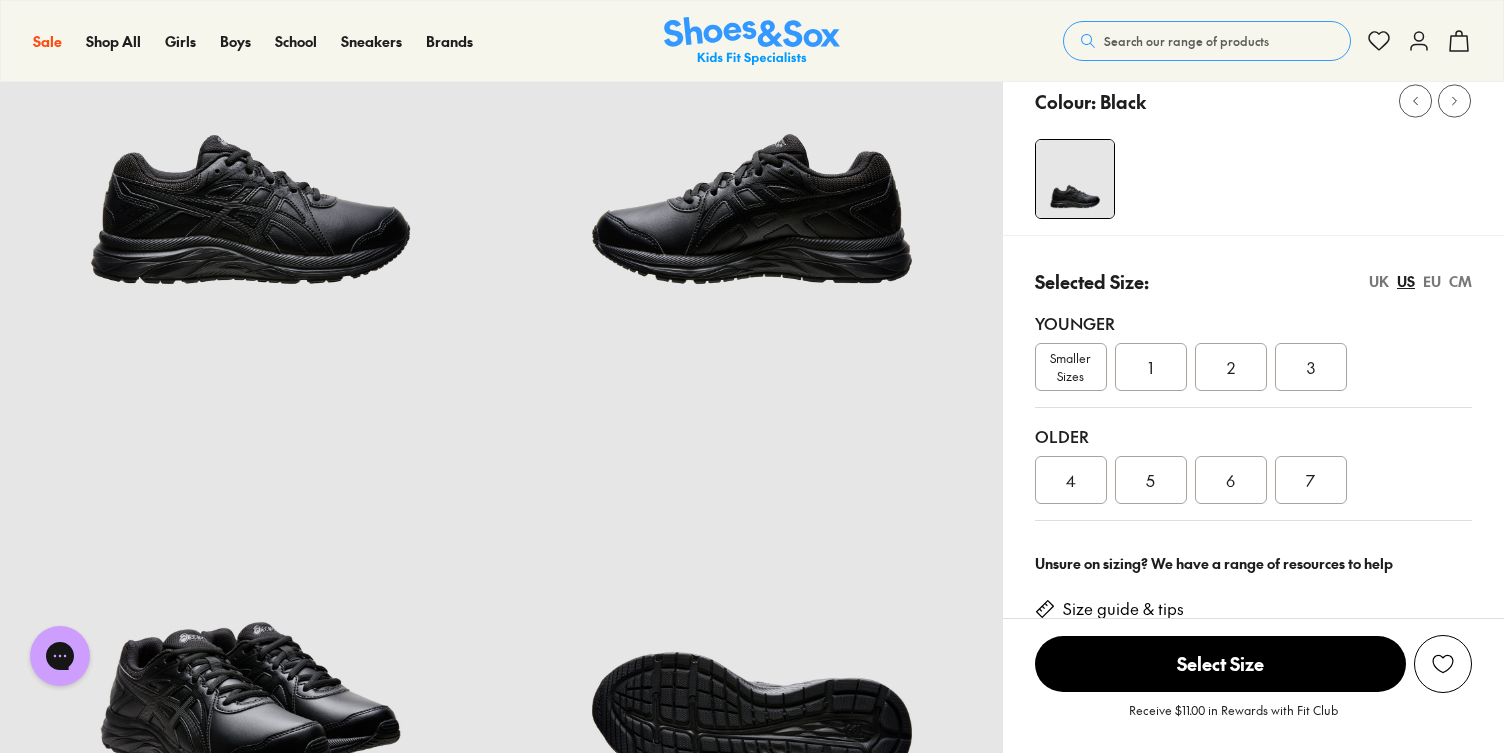 click on "Smaller Sizes" at bounding box center [1071, 367] 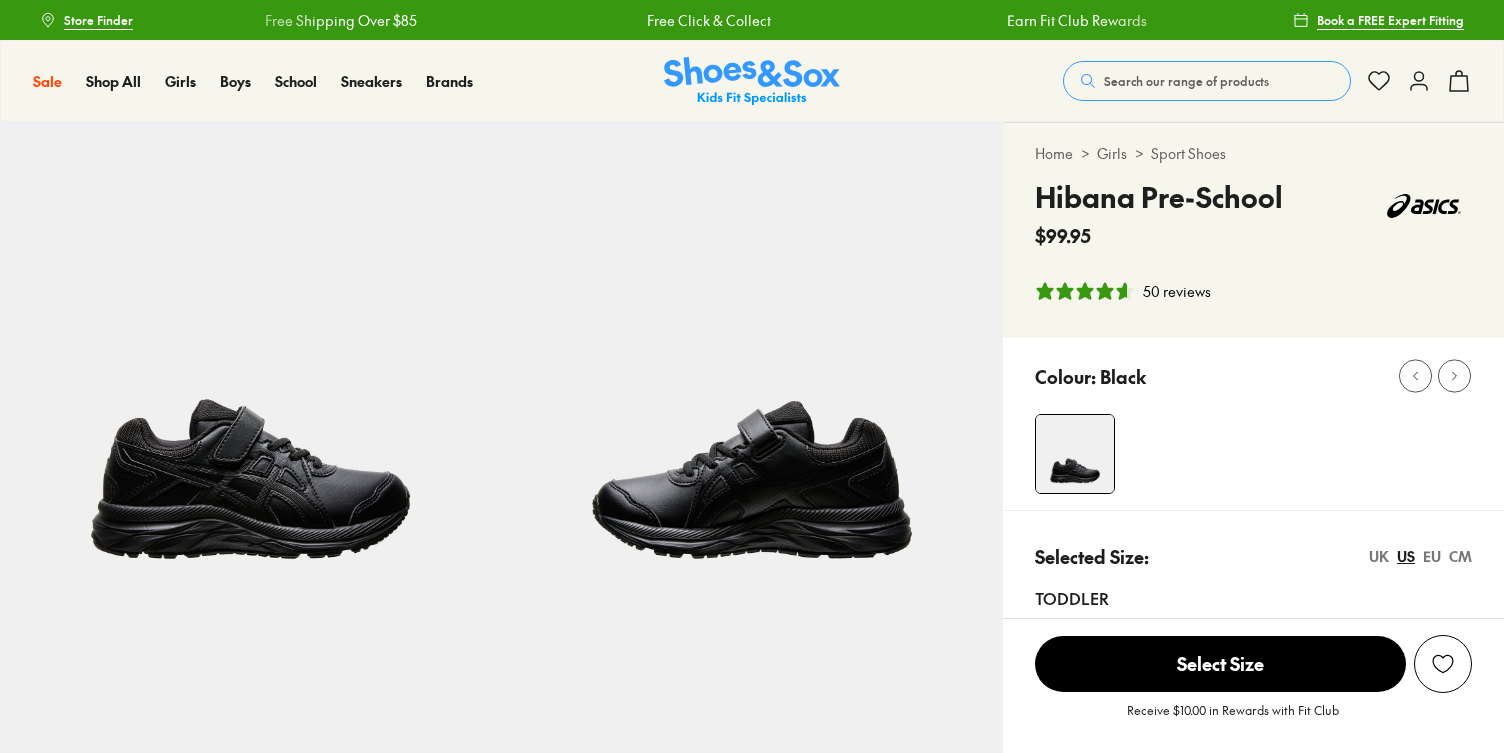 select on "*" 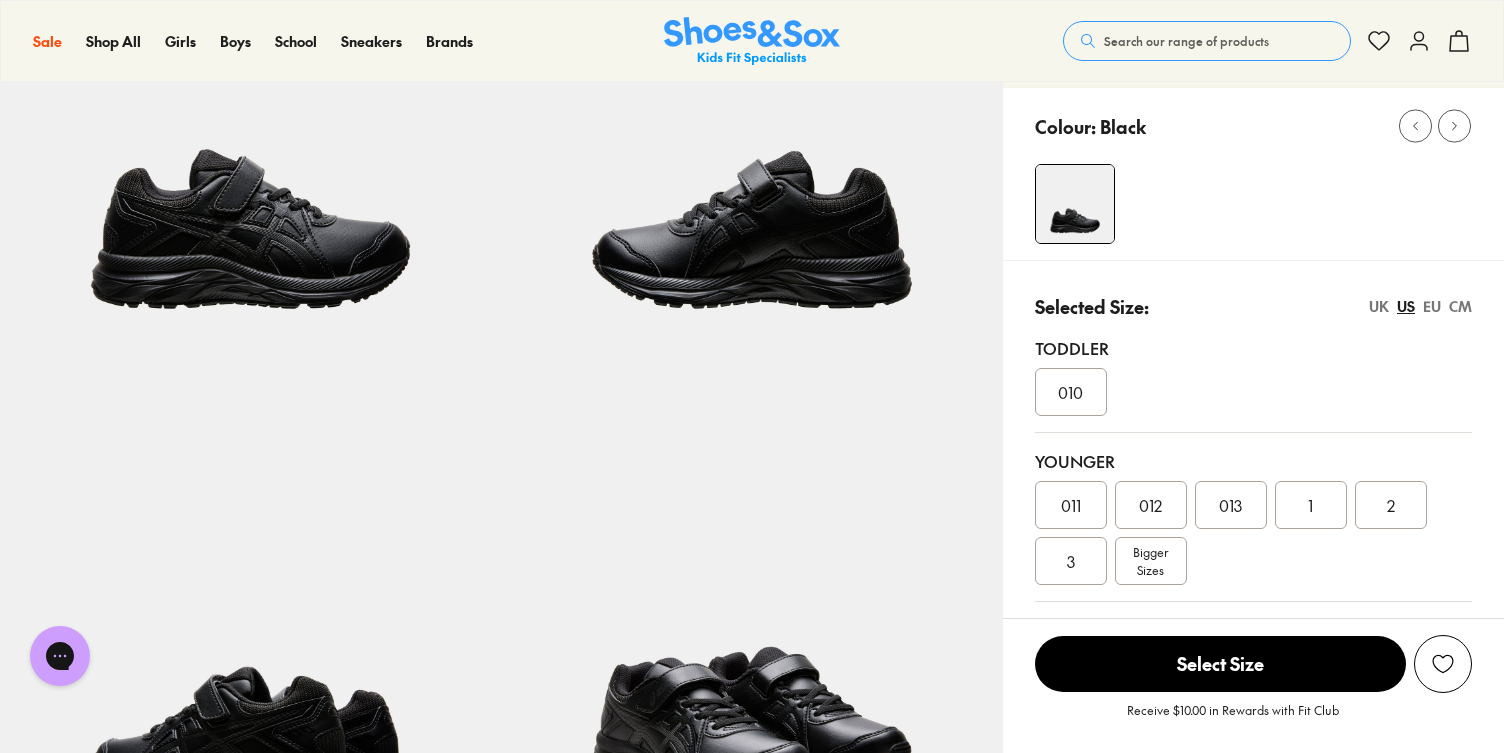 scroll, scrollTop: 0, scrollLeft: 0, axis: both 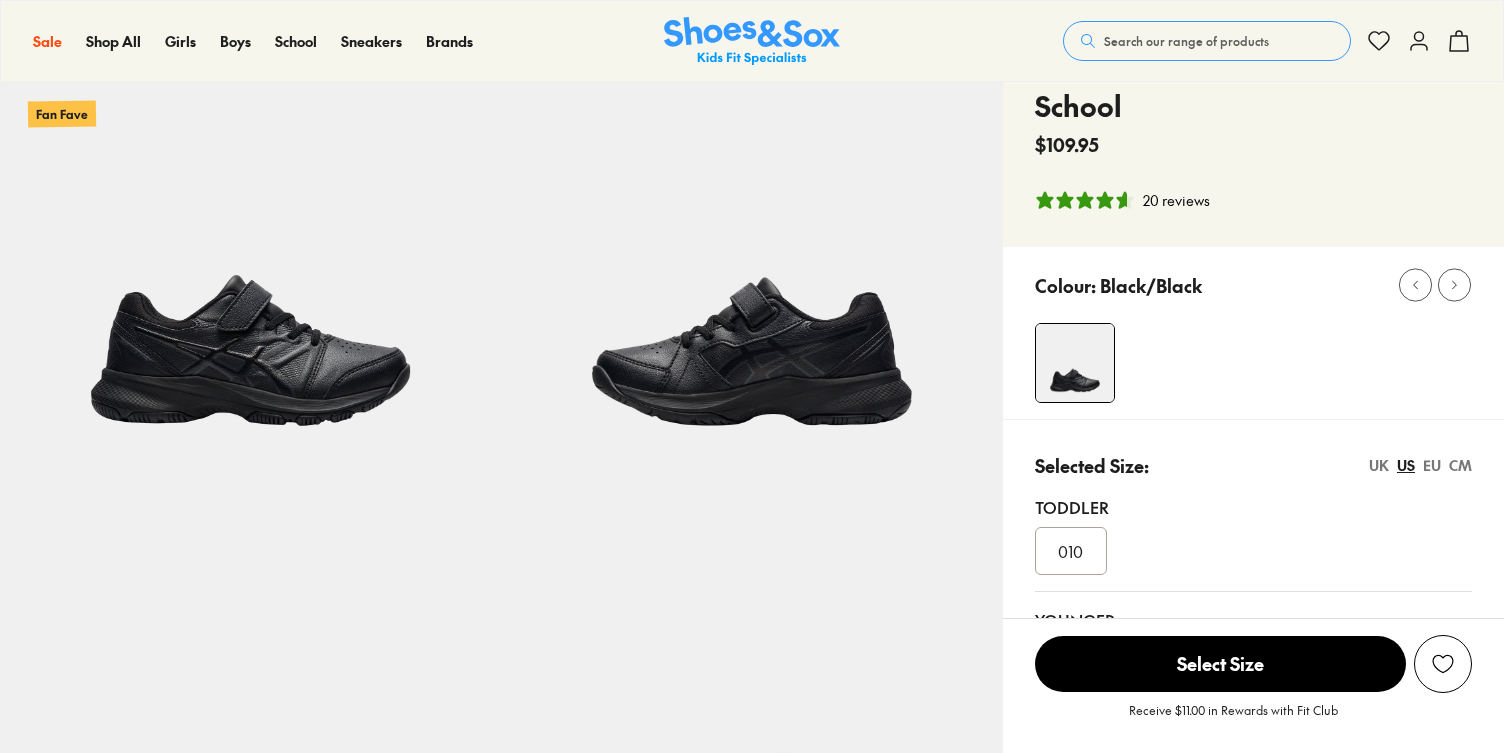 select on "*" 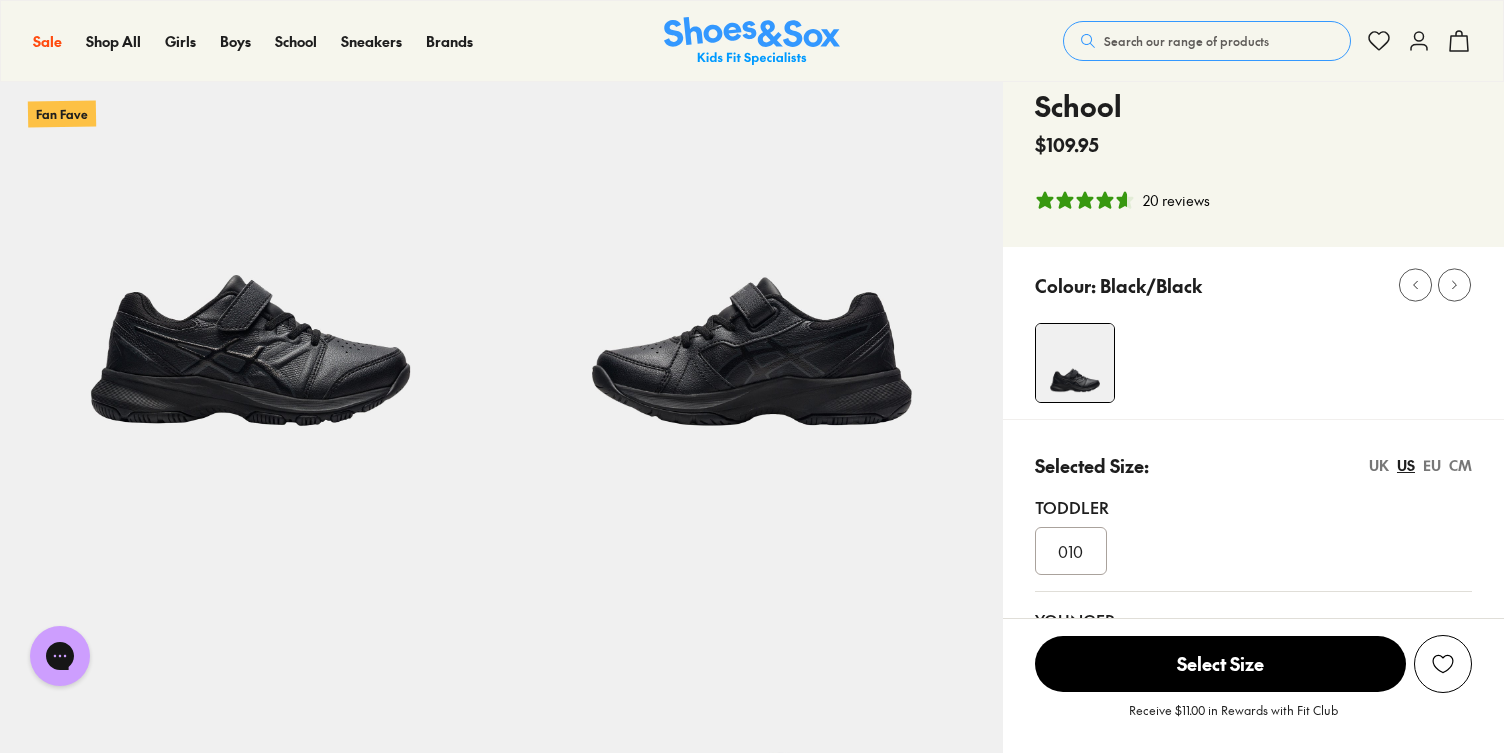 scroll, scrollTop: 0, scrollLeft: 0, axis: both 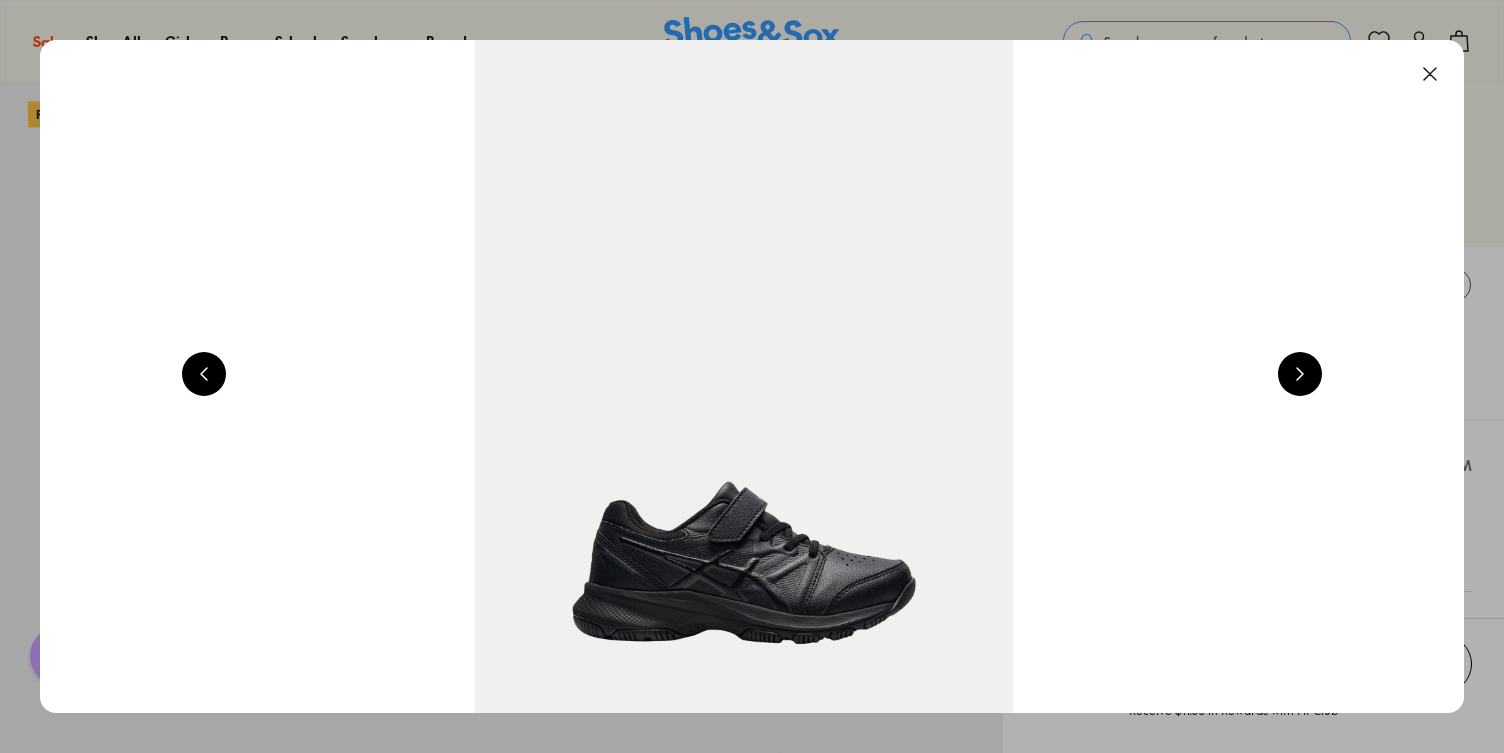 click at bounding box center (744, 376) 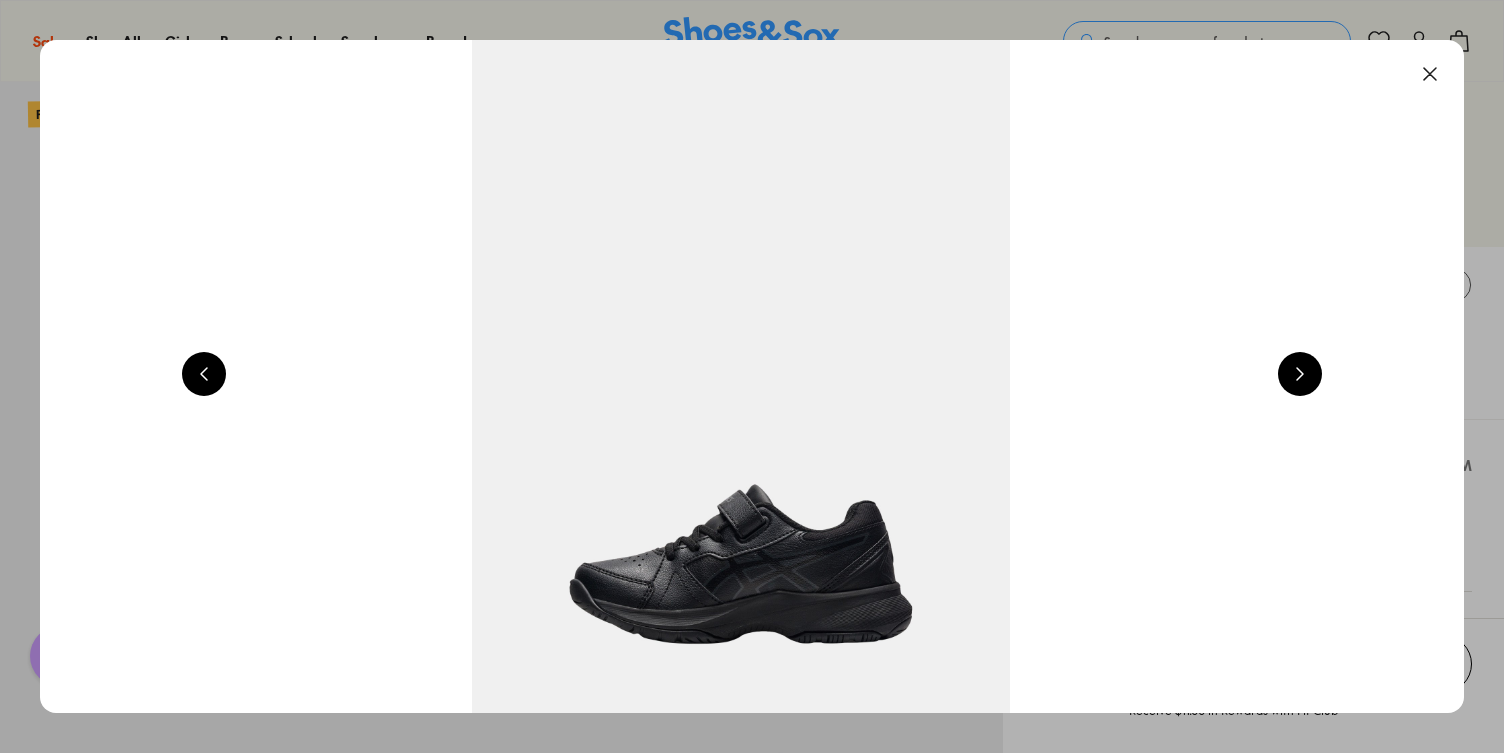 scroll, scrollTop: 0, scrollLeft: 2864, axis: horizontal 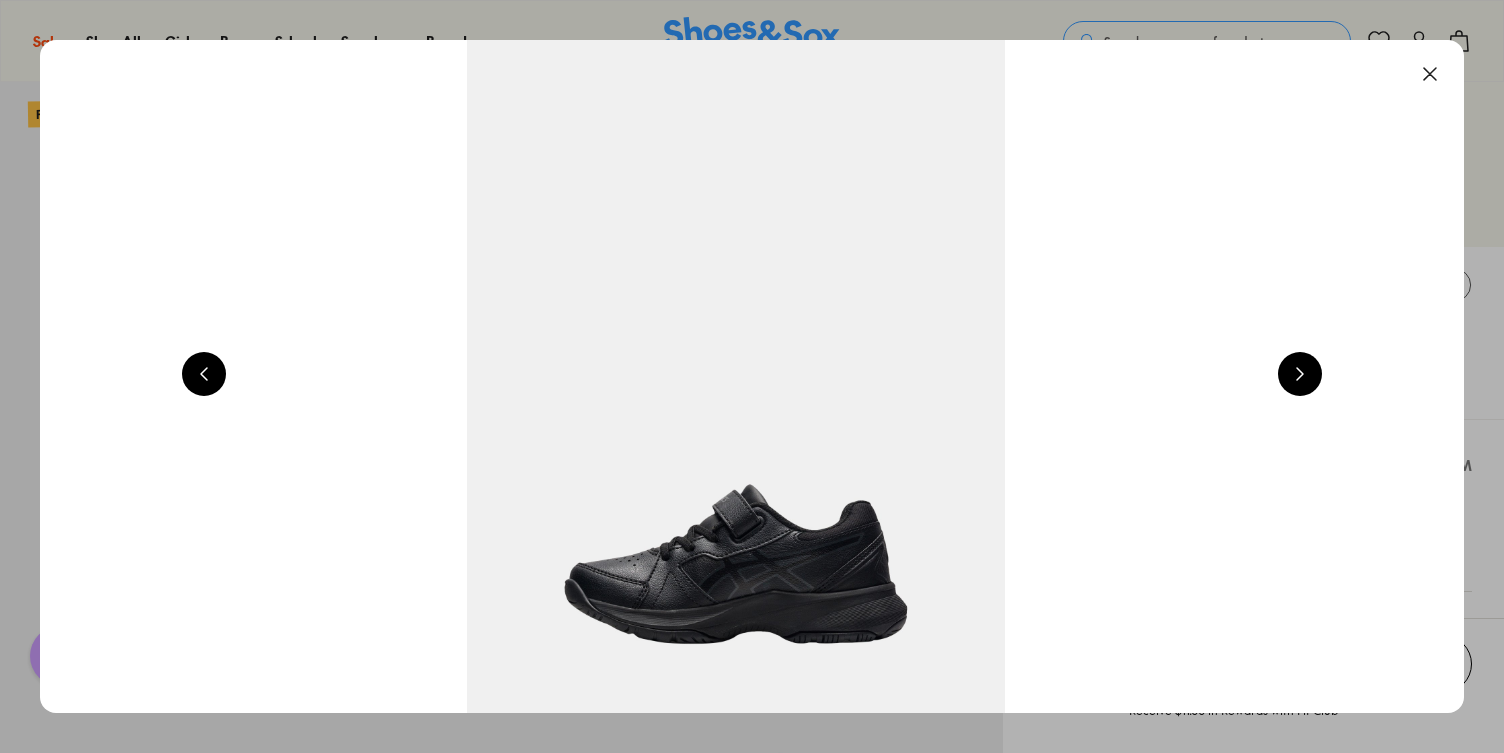 click on "Pinch & Zoom  (100%)" at bounding box center (752, 376) 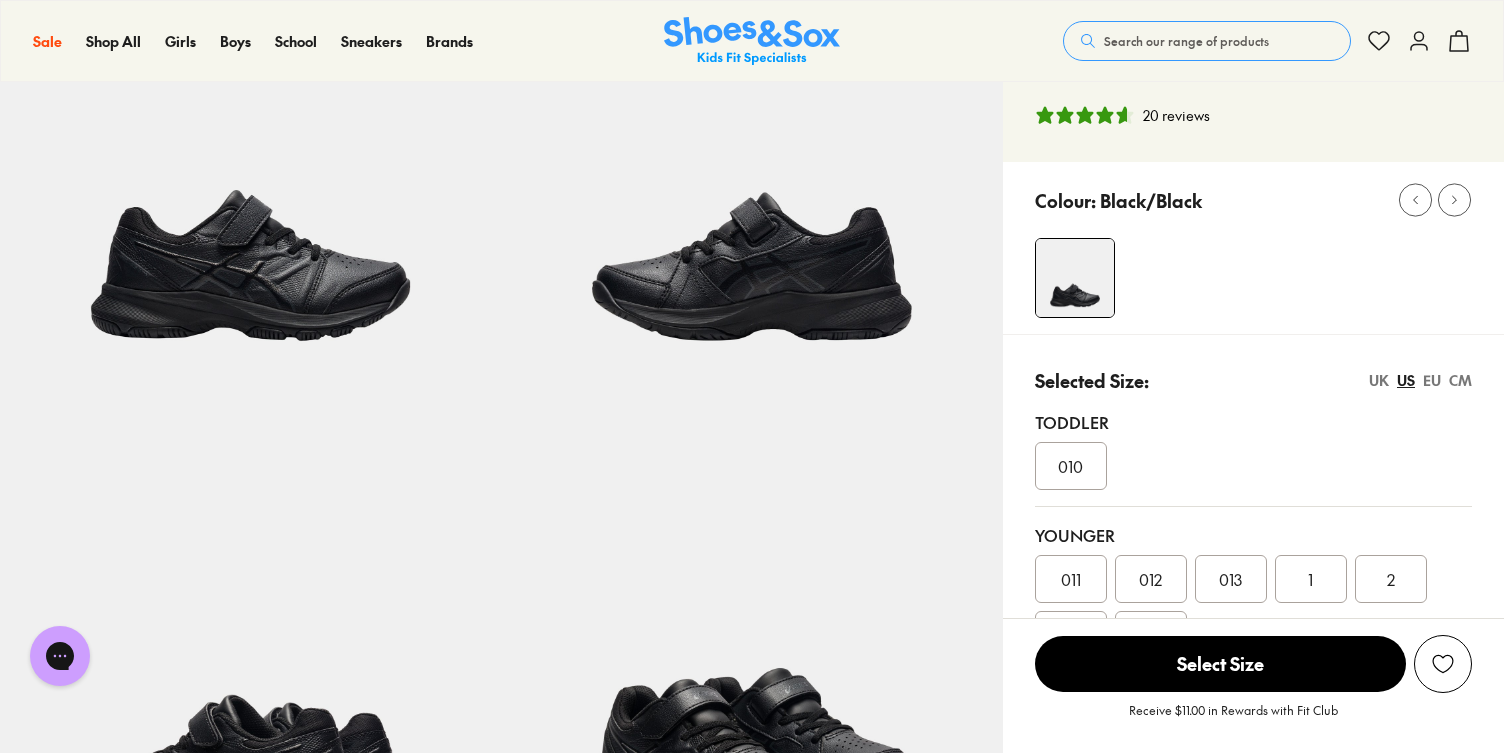 scroll, scrollTop: 0, scrollLeft: 0, axis: both 